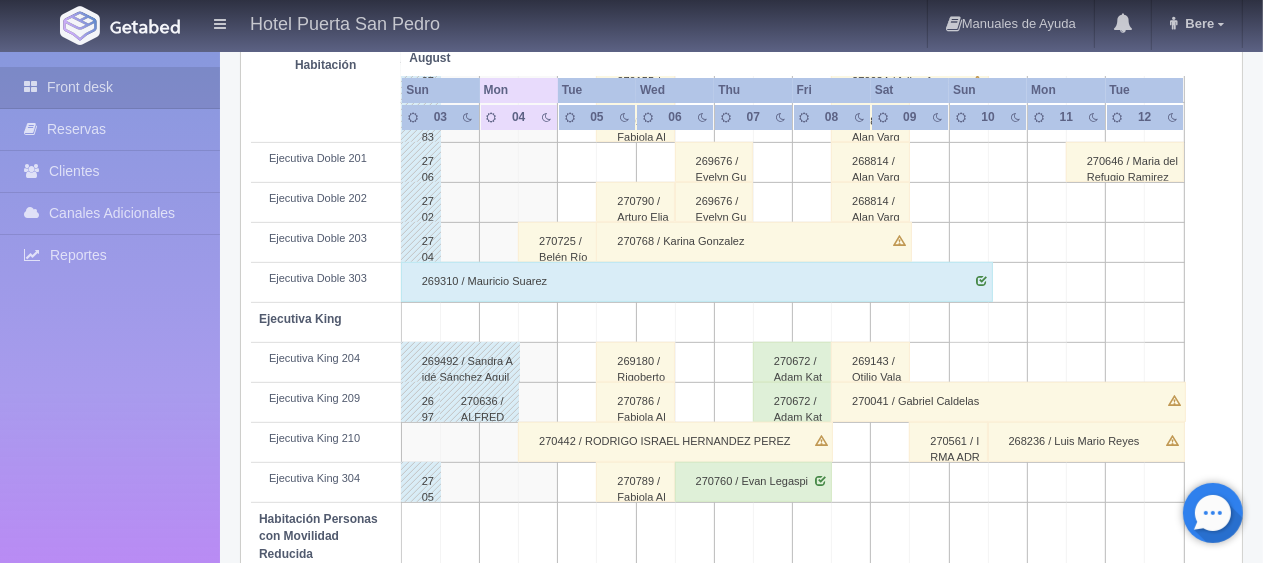 scroll, scrollTop: 700, scrollLeft: 0, axis: vertical 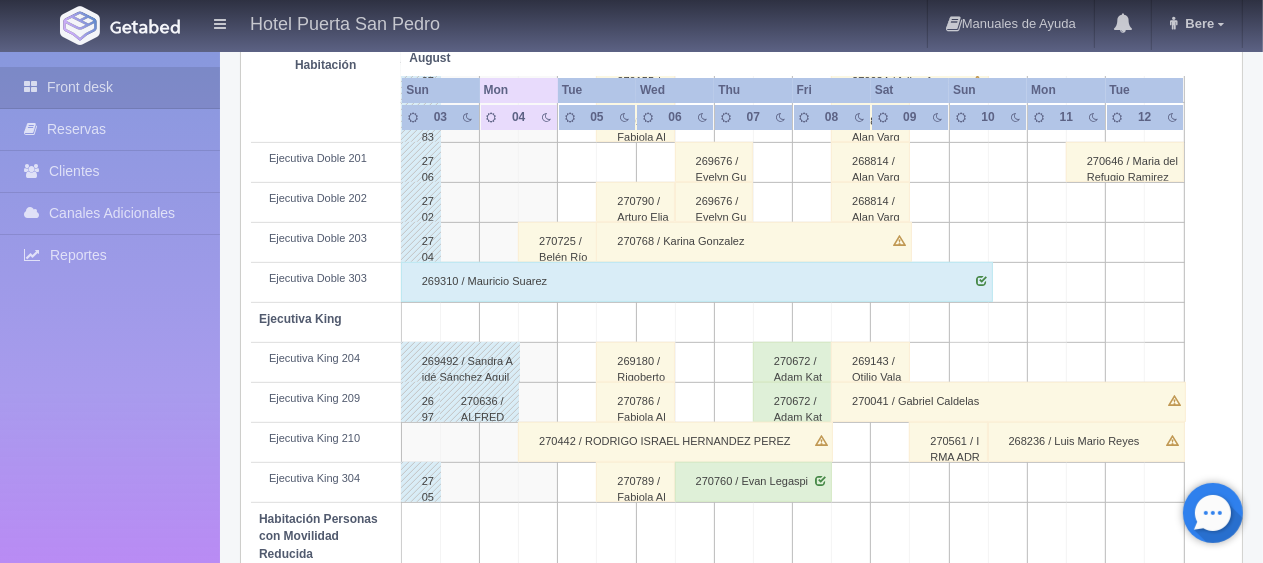 click on "270442 / RODRIGO ISRAEL HERNANDEZ PEREZ" at bounding box center [675, 442] 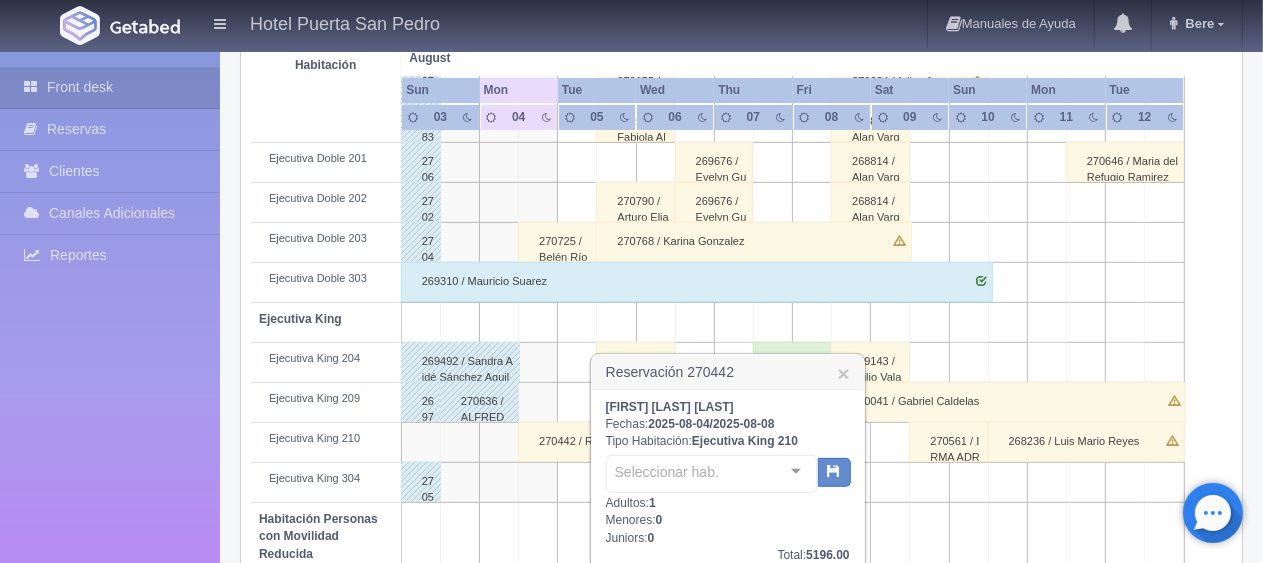 scroll, scrollTop: 900, scrollLeft: 0, axis: vertical 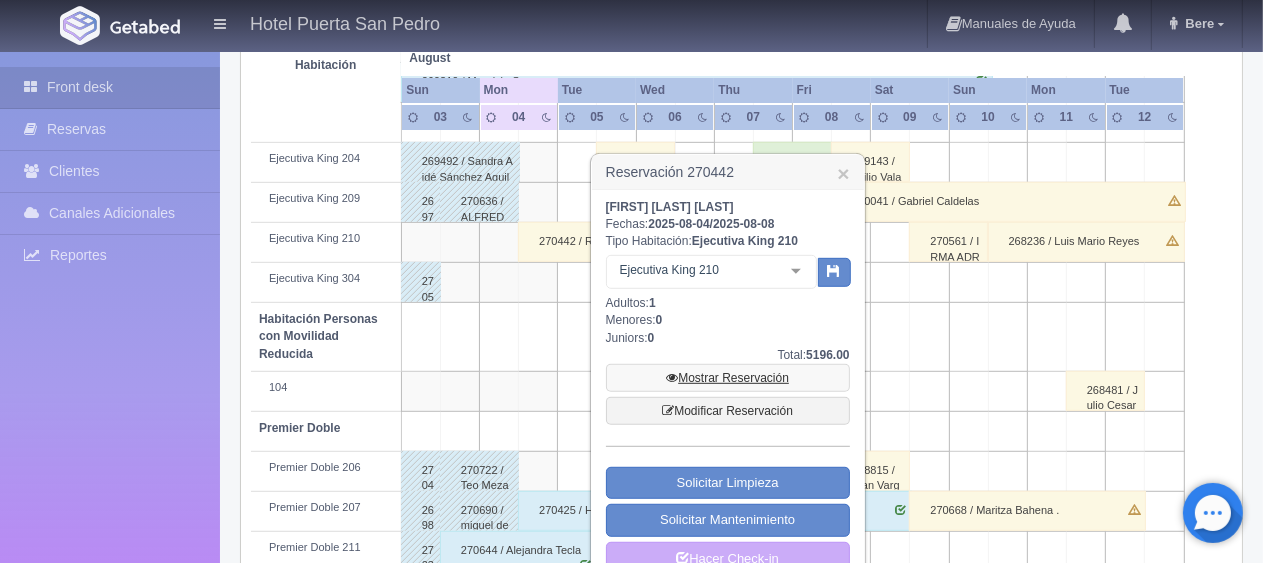 click on "Mostrar Reservación" at bounding box center [728, 378] 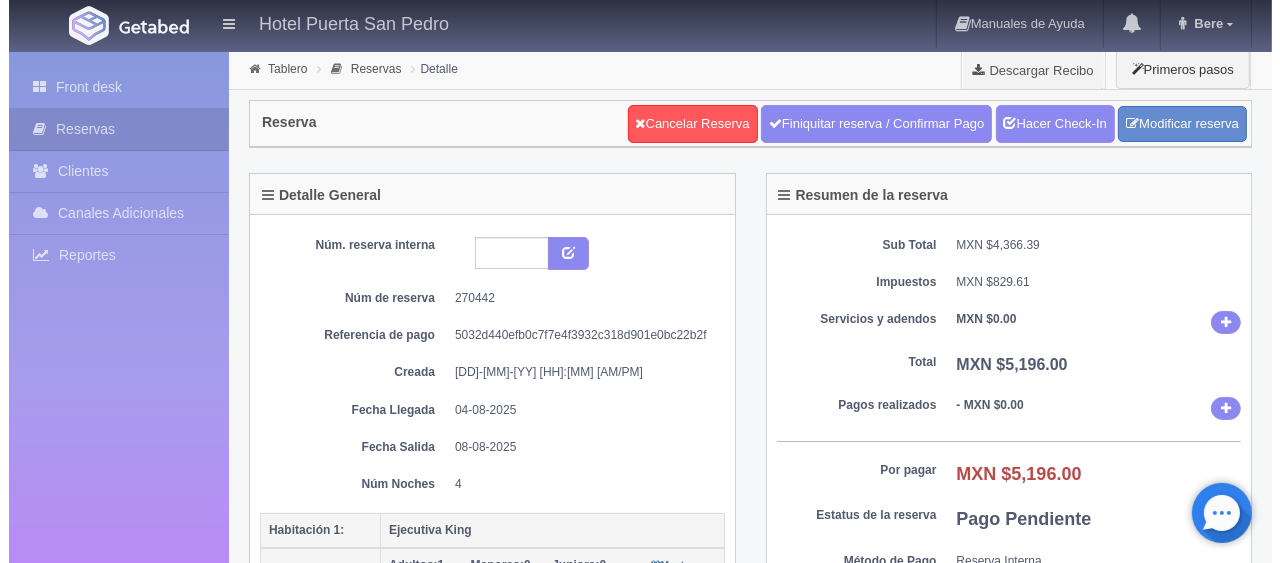 scroll, scrollTop: 300, scrollLeft: 0, axis: vertical 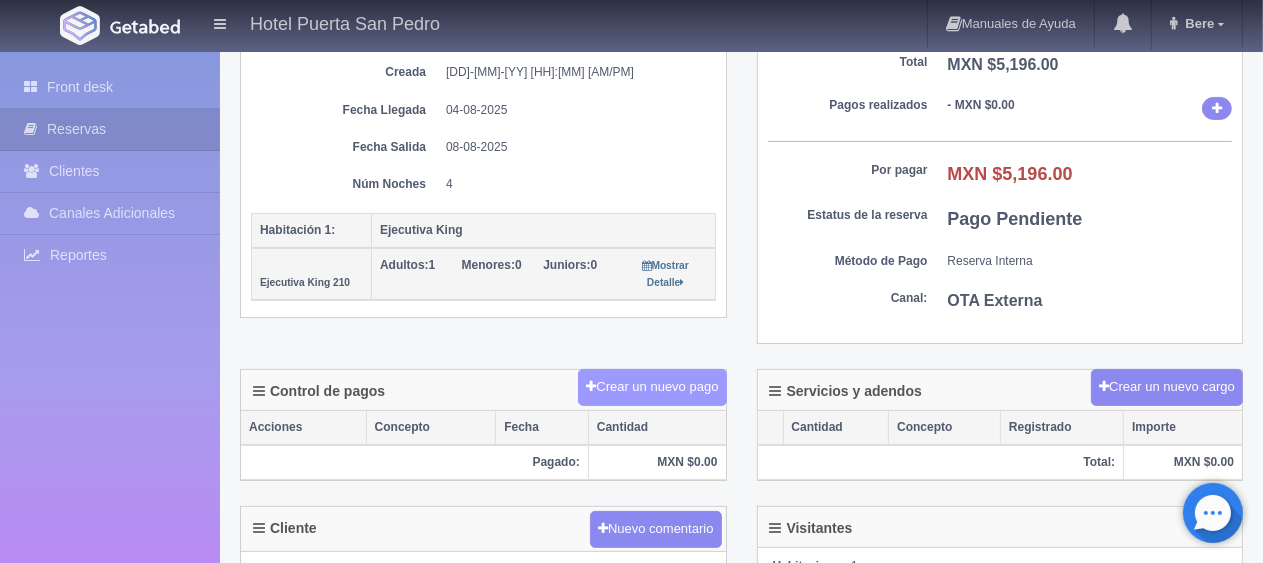 click on "Crear un nuevo pago" at bounding box center [652, 387] 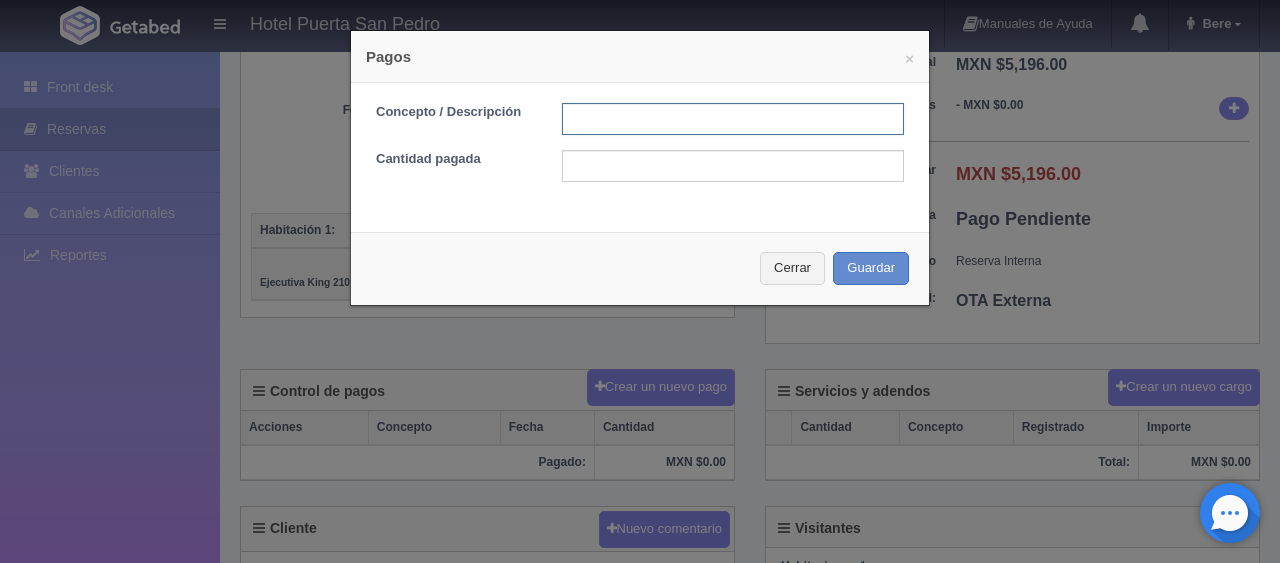 click at bounding box center [733, 119] 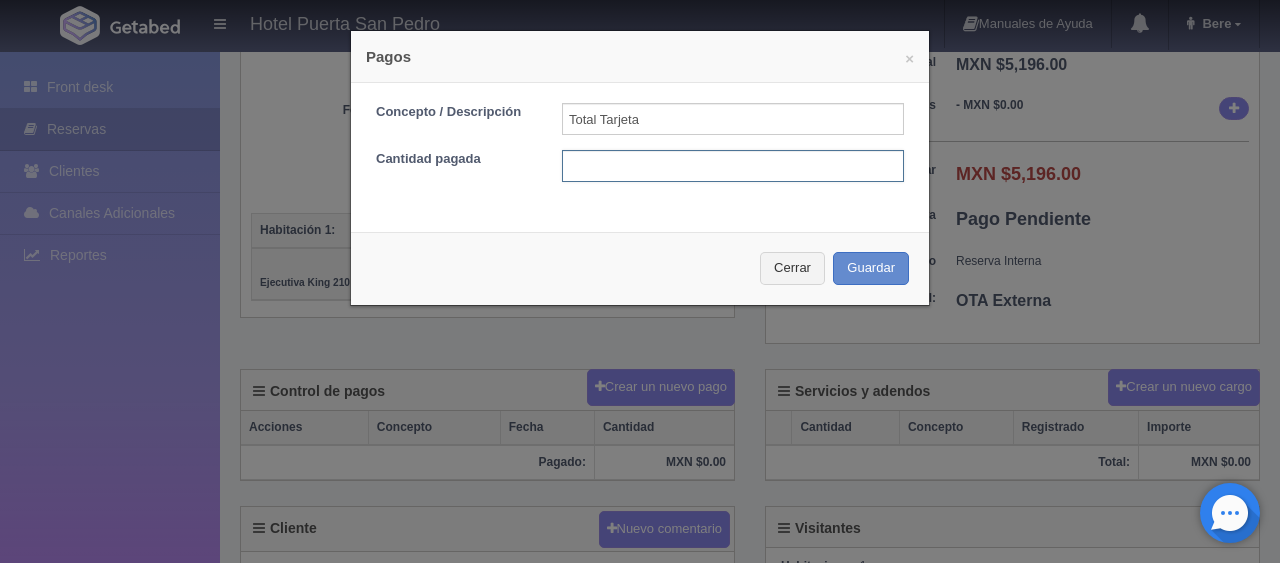 click at bounding box center (733, 166) 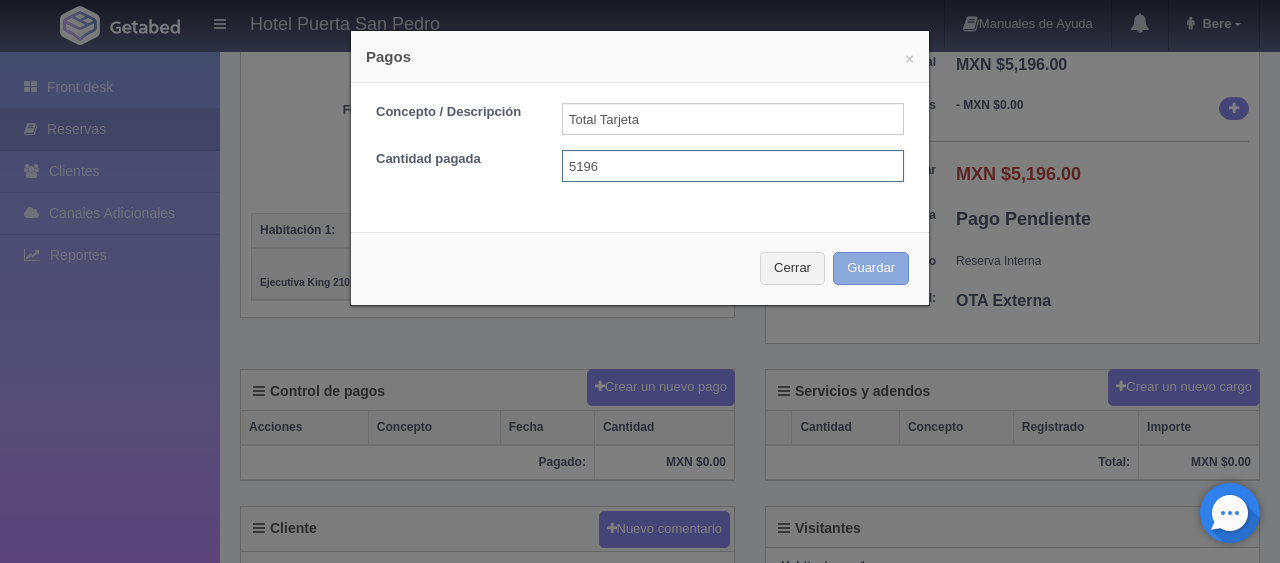 type on "5196" 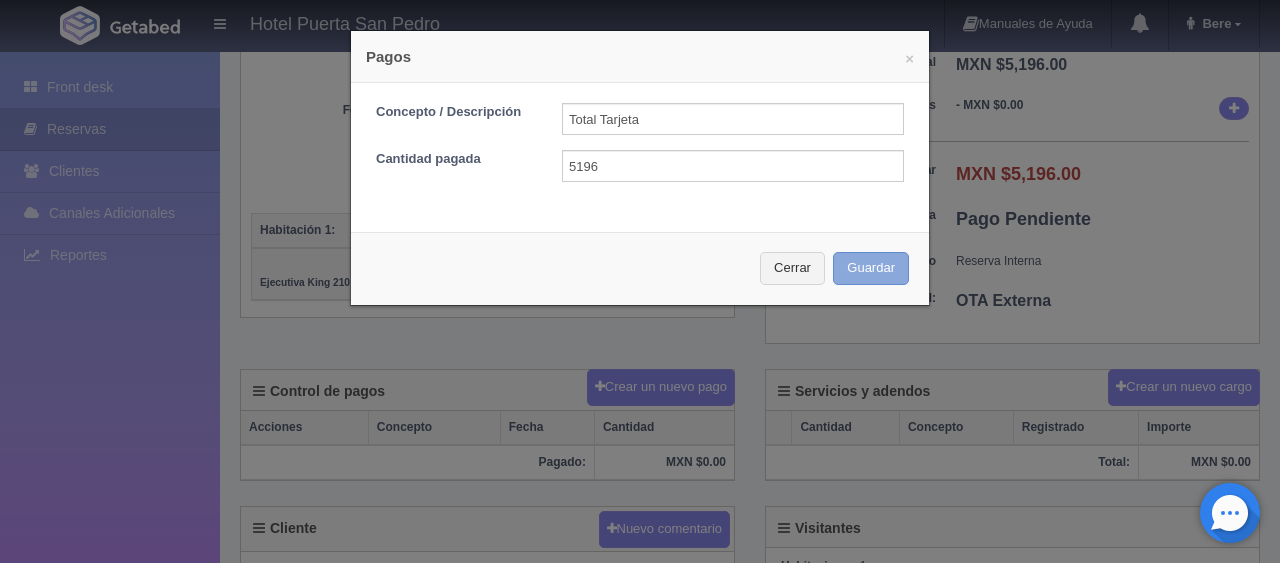 click on "Guardar" at bounding box center (871, 268) 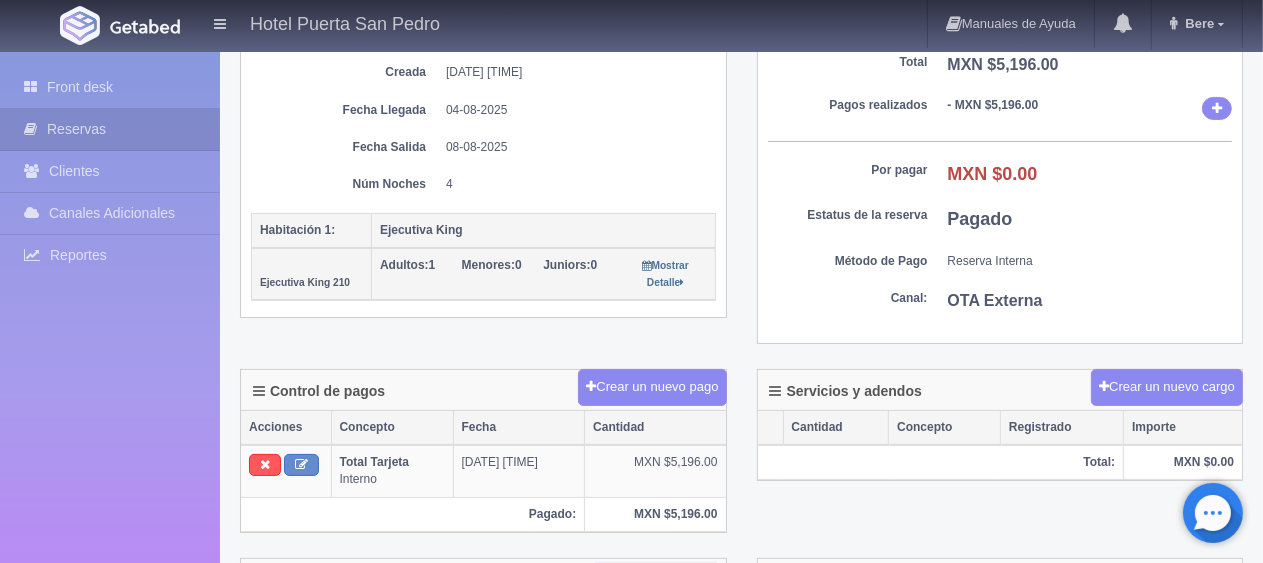 scroll, scrollTop: 0, scrollLeft: 0, axis: both 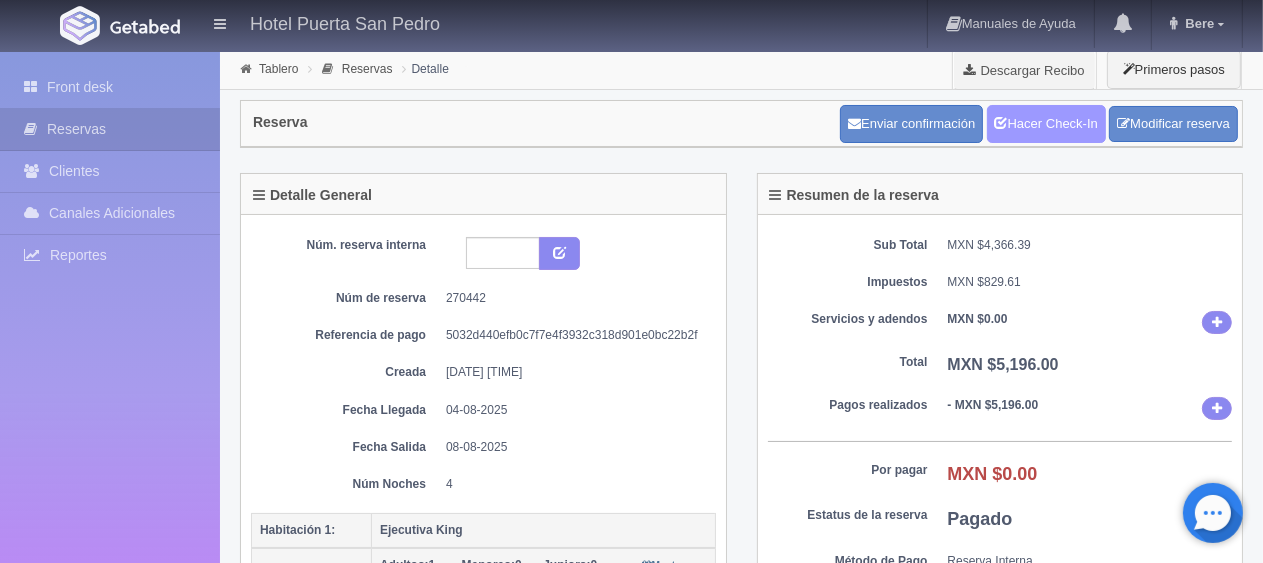 click on "Hacer Check-In" at bounding box center [1046, 124] 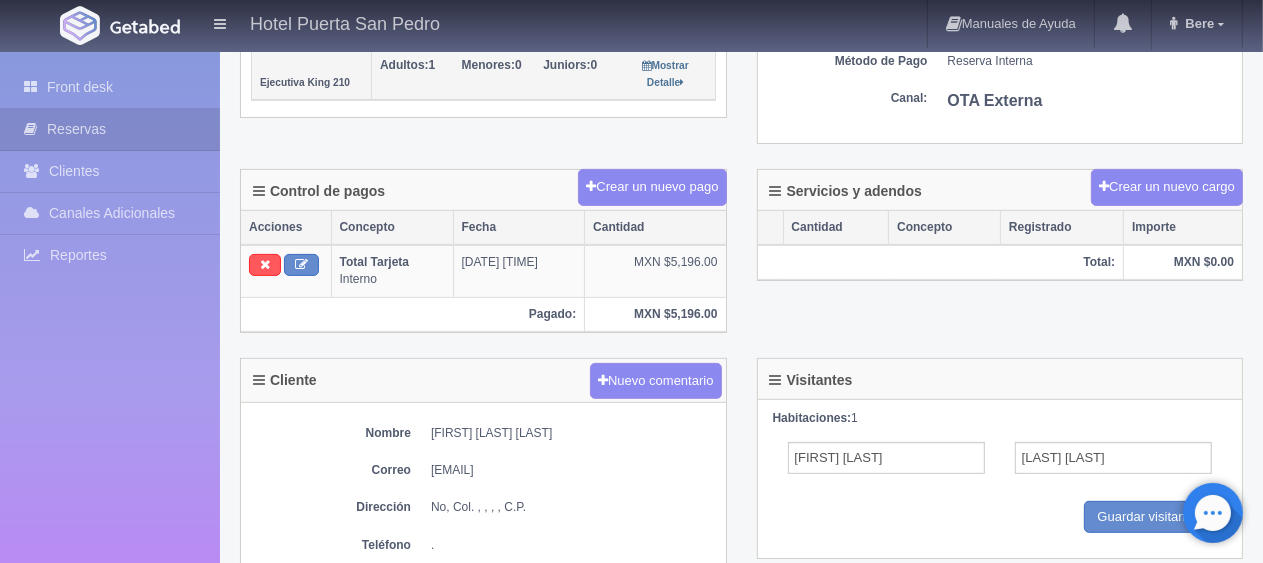 scroll, scrollTop: 0, scrollLeft: 0, axis: both 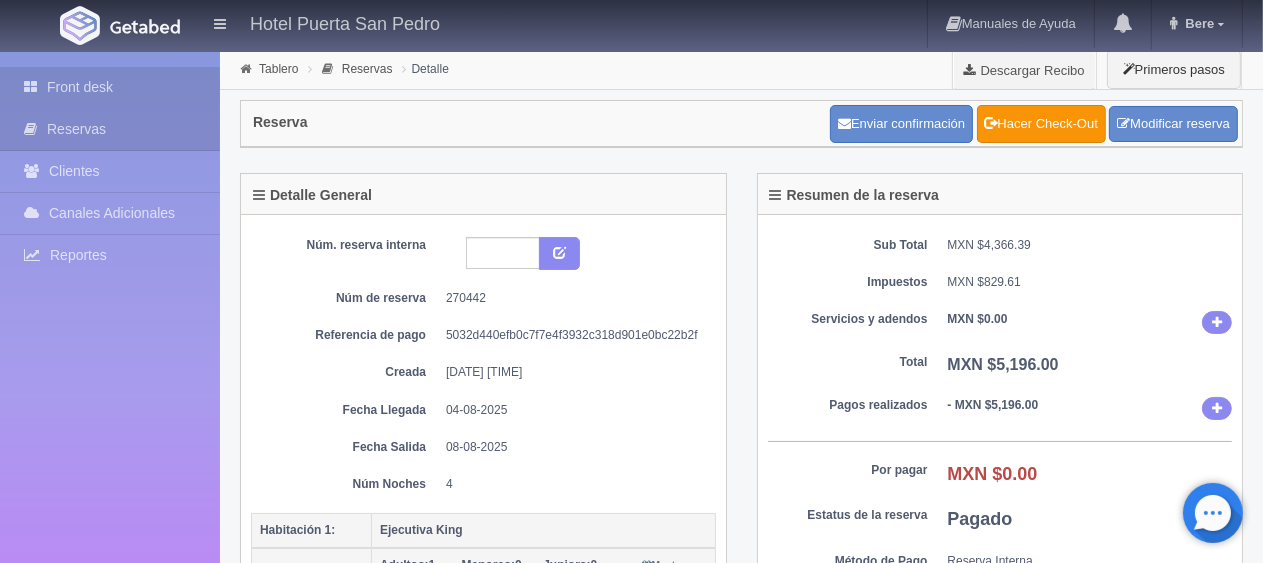 click on "Front desk" at bounding box center (110, 87) 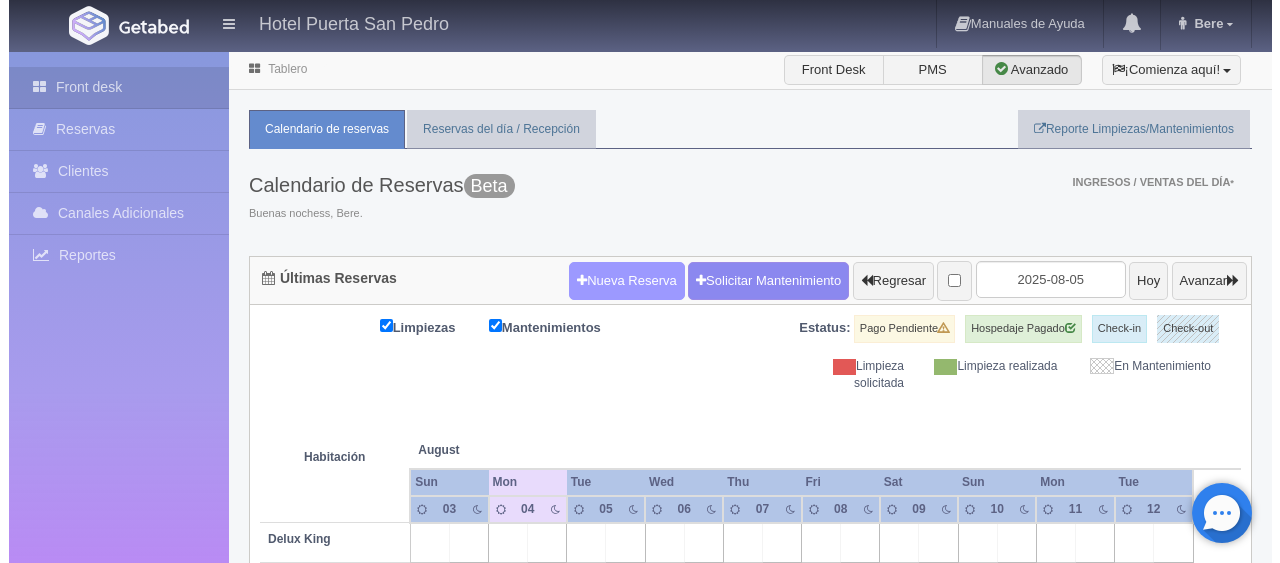 scroll, scrollTop: 0, scrollLeft: 0, axis: both 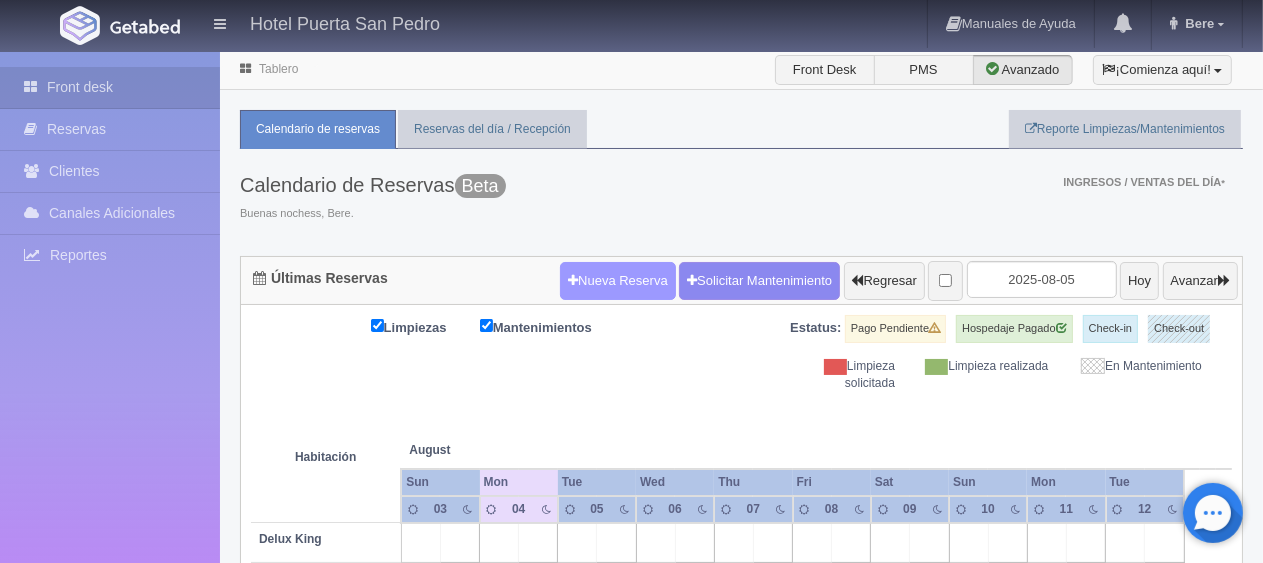 click on "Nueva Reserva" at bounding box center [618, 281] 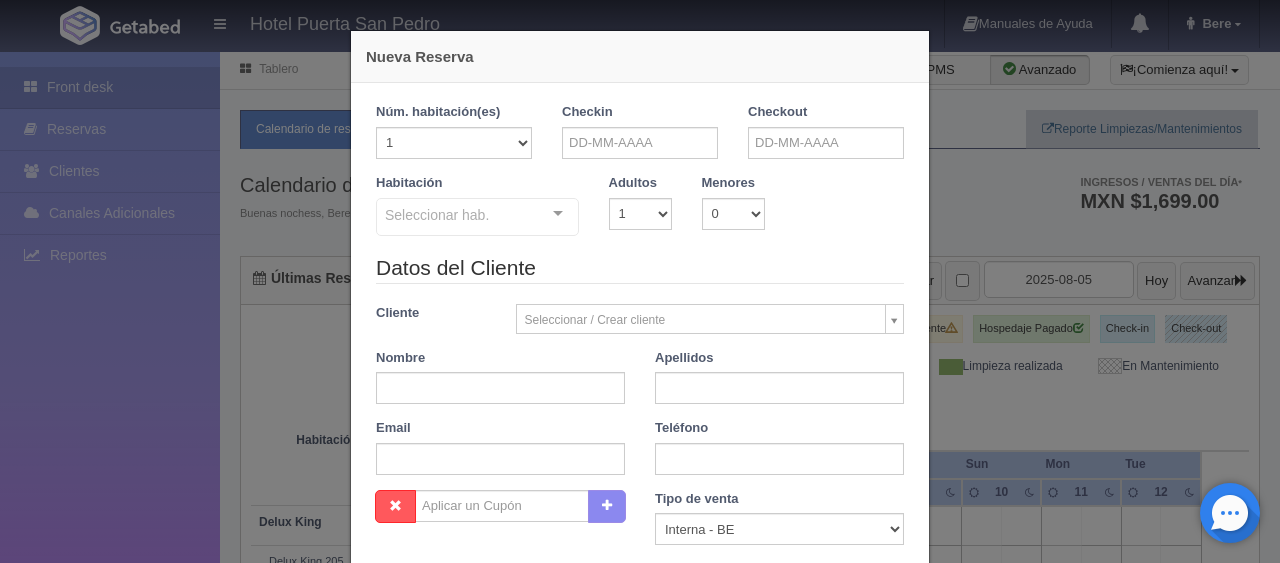 checkbox on "false" 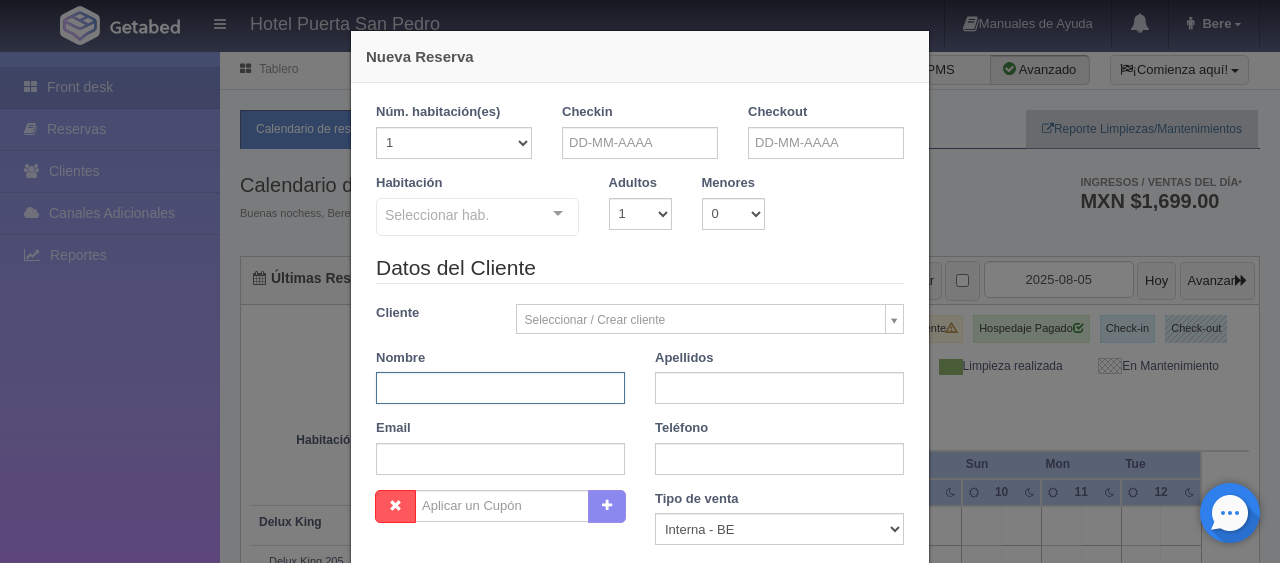 click at bounding box center (500, 388) 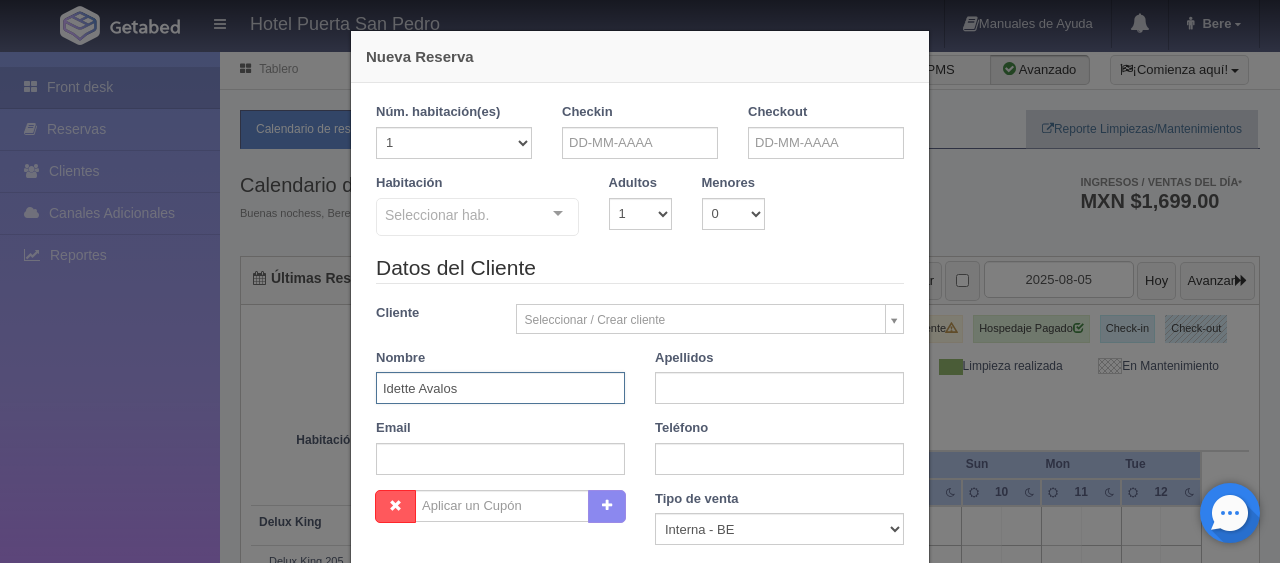 drag, startPoint x: 543, startPoint y: 386, endPoint x: 413, endPoint y: 390, distance: 130.06152 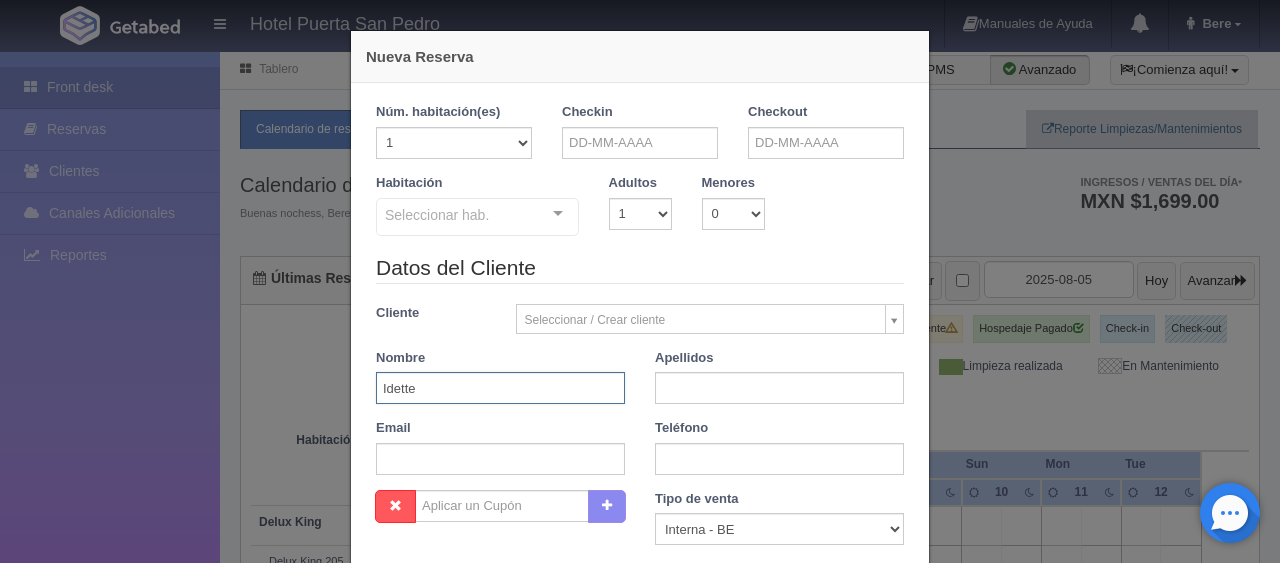 type on "Idette" 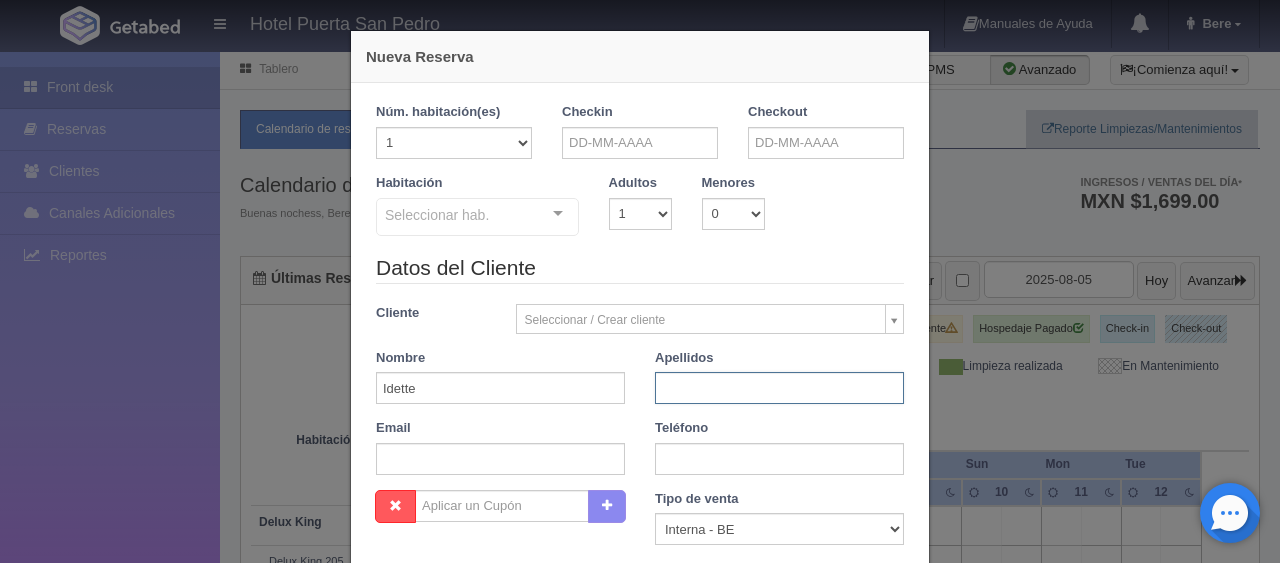 paste on "Avalos" 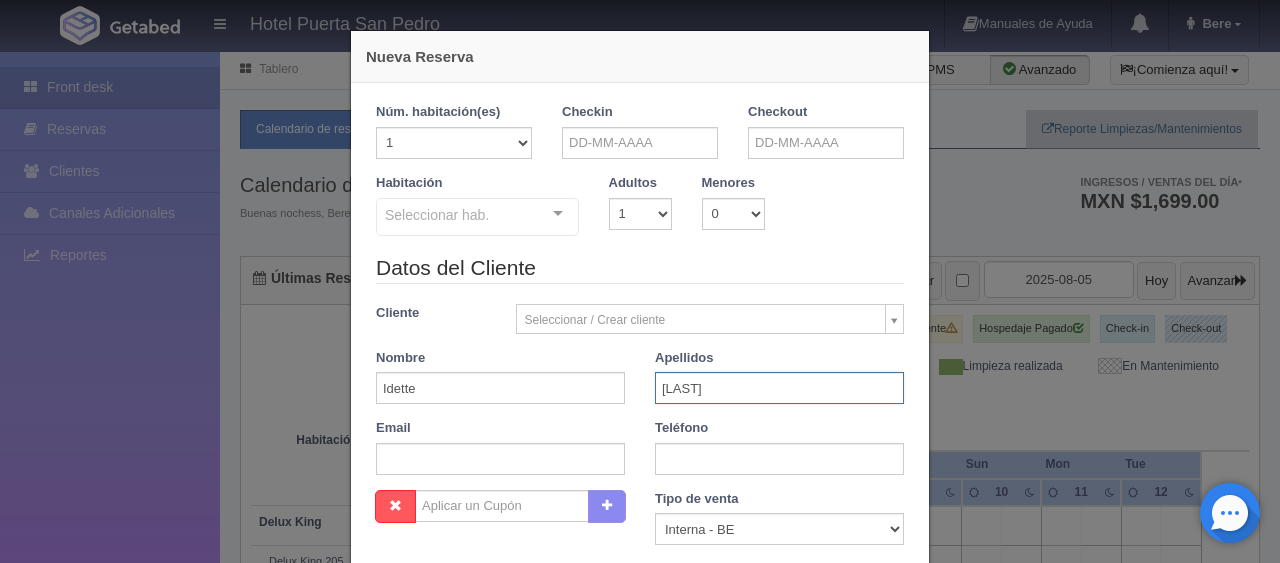 type on "Avalos" 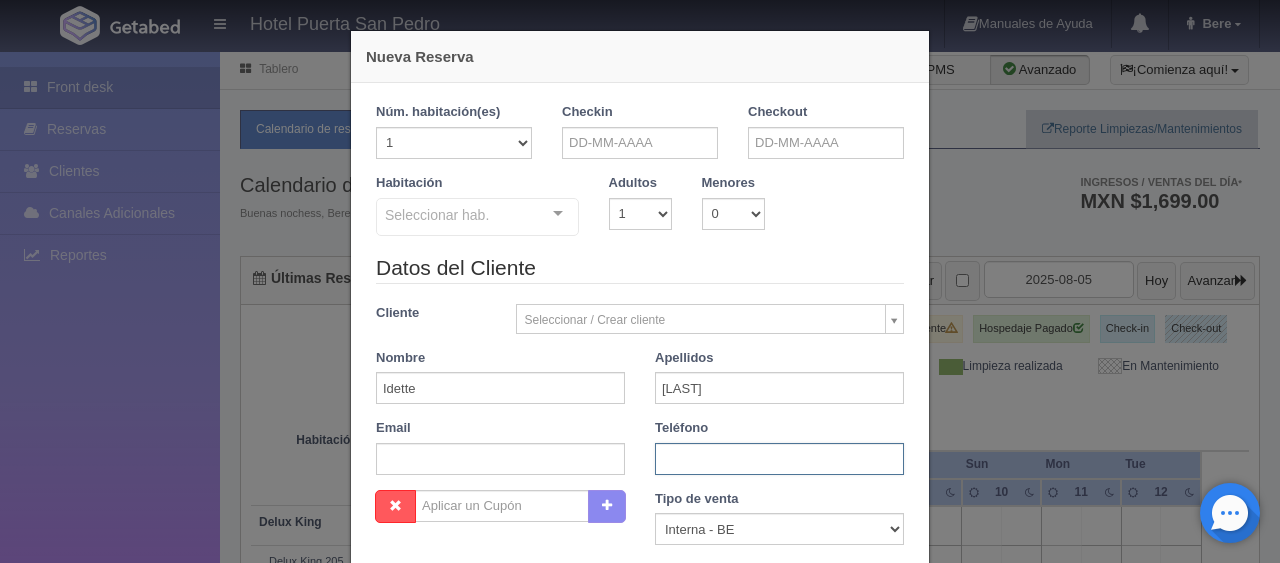 click at bounding box center [779, 459] 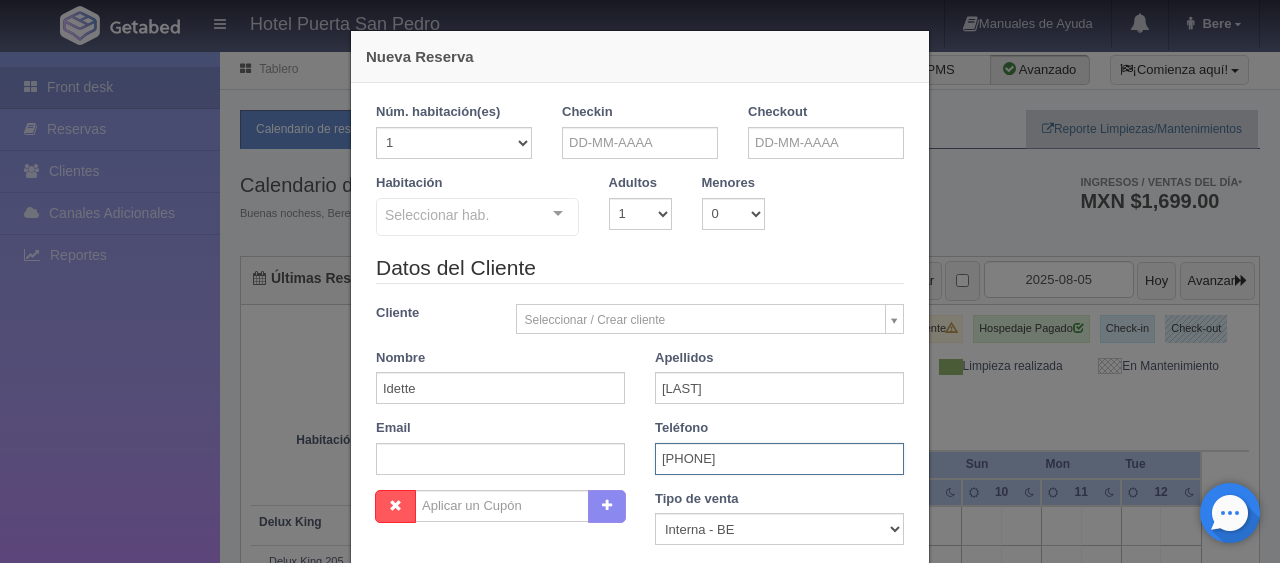 type on "1 (562) 2123600" 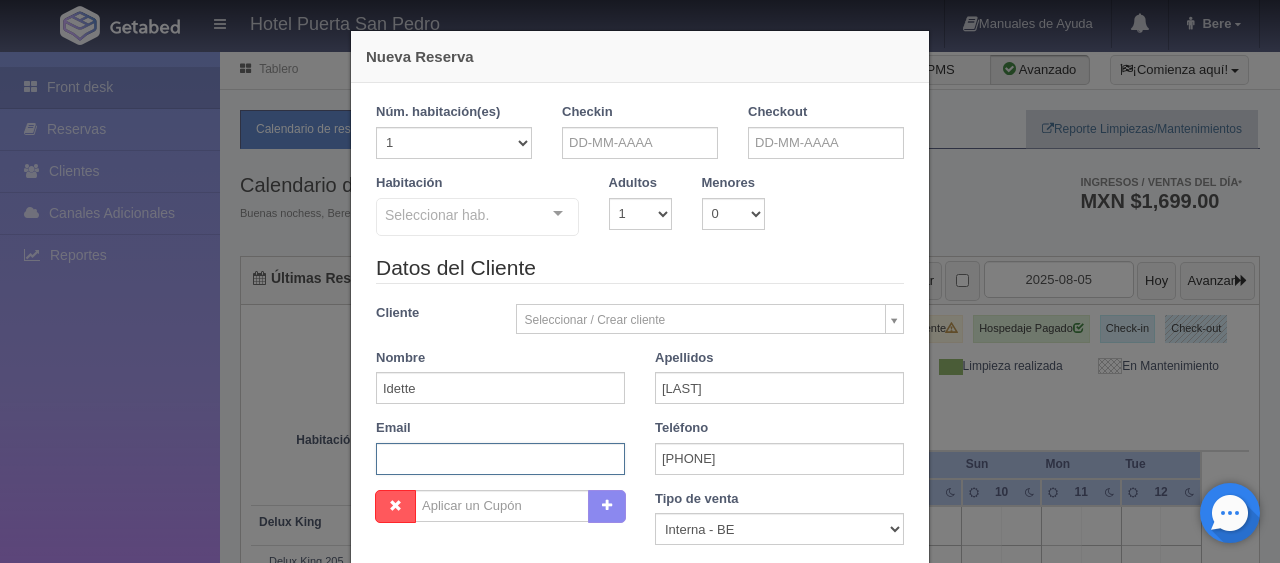click at bounding box center [500, 459] 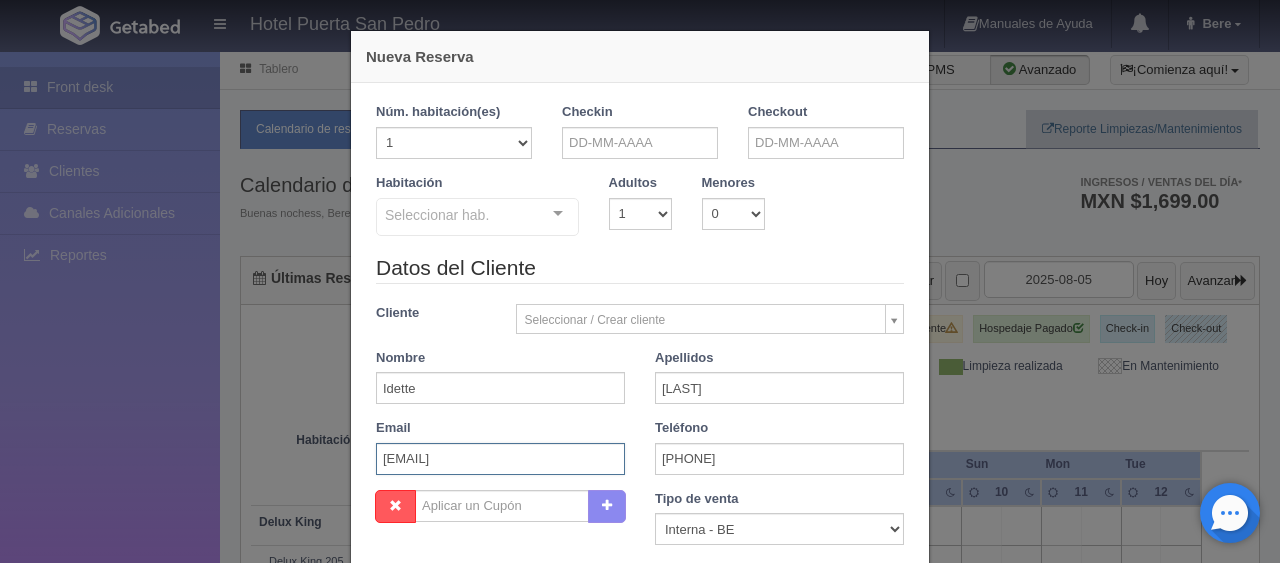 scroll, scrollTop: 0, scrollLeft: 14, axis: horizontal 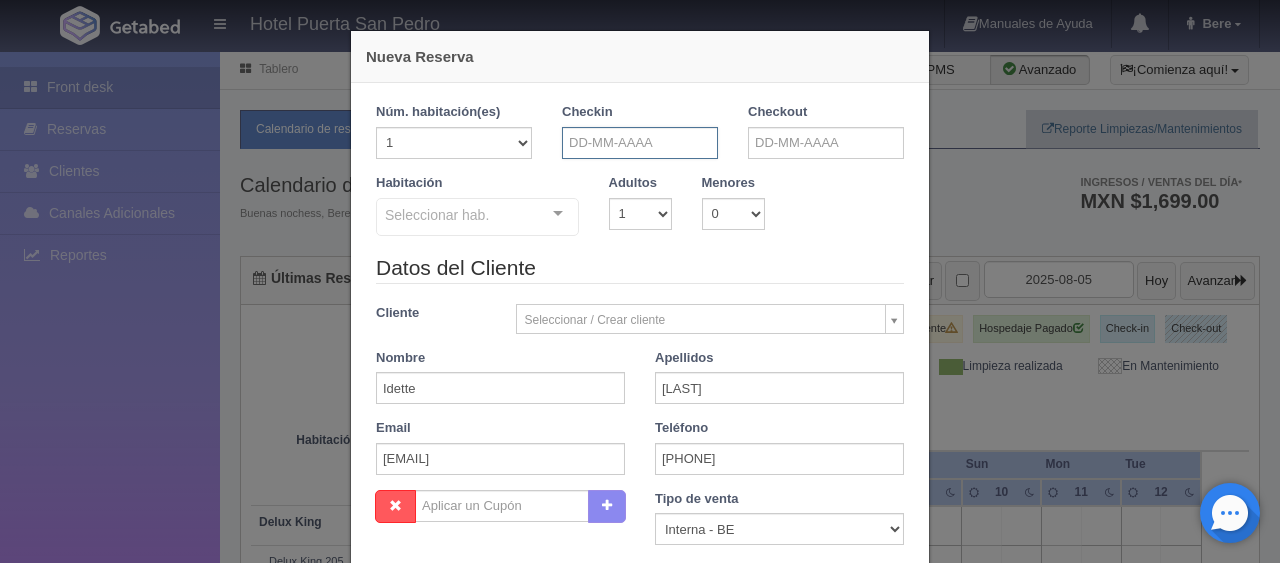 click at bounding box center (640, 143) 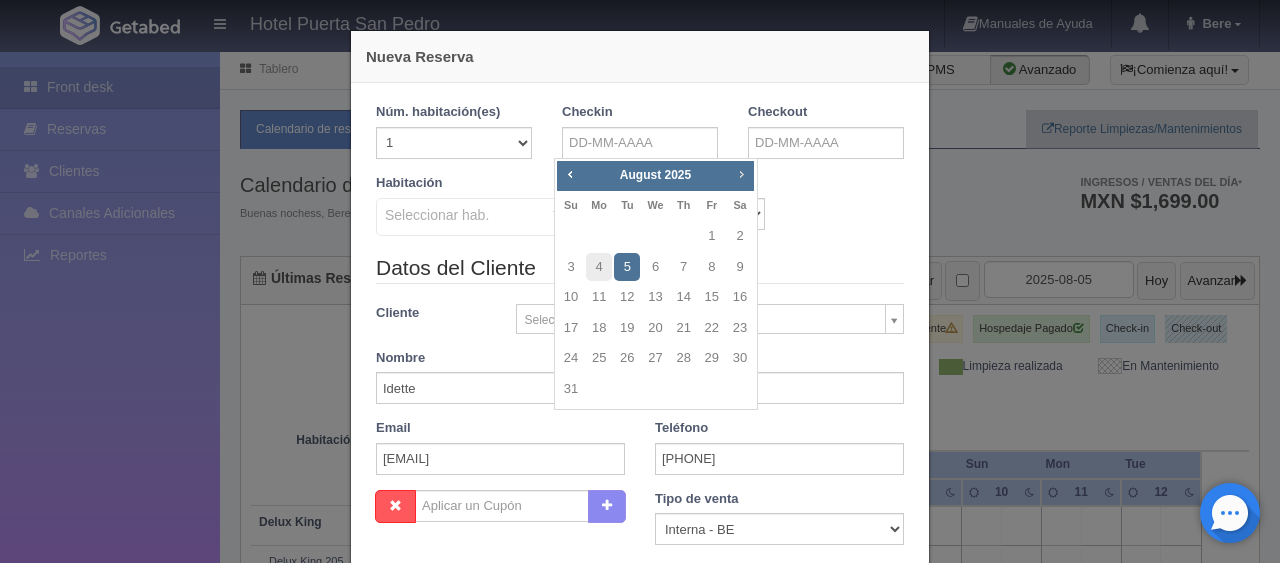 click on "Next" at bounding box center [741, 174] 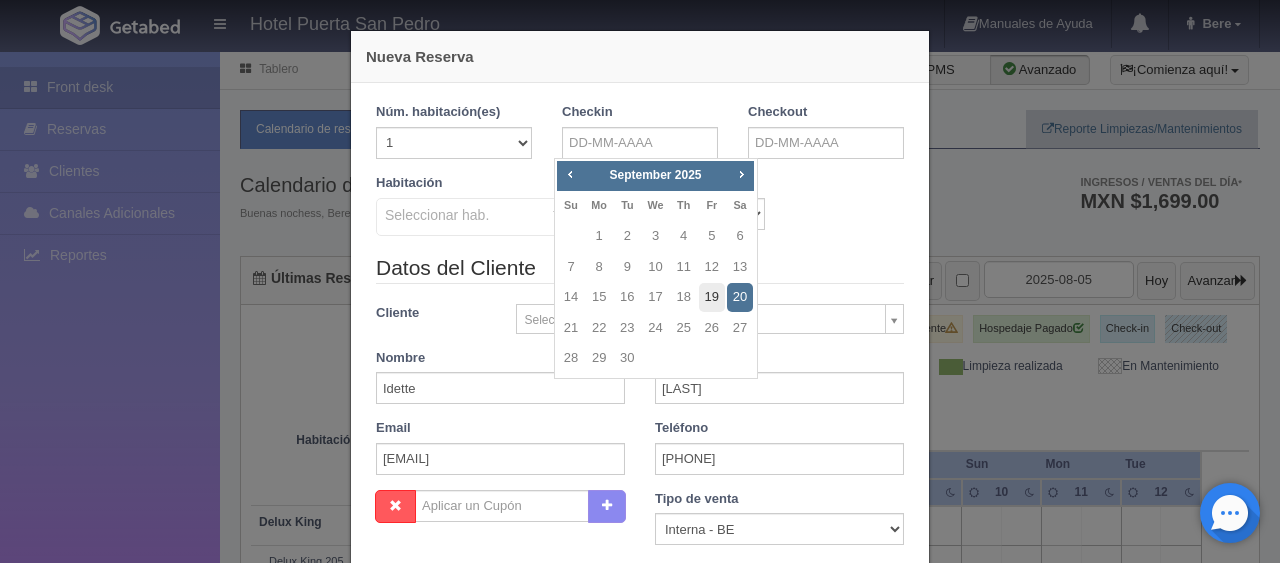 click on "19" at bounding box center (712, 297) 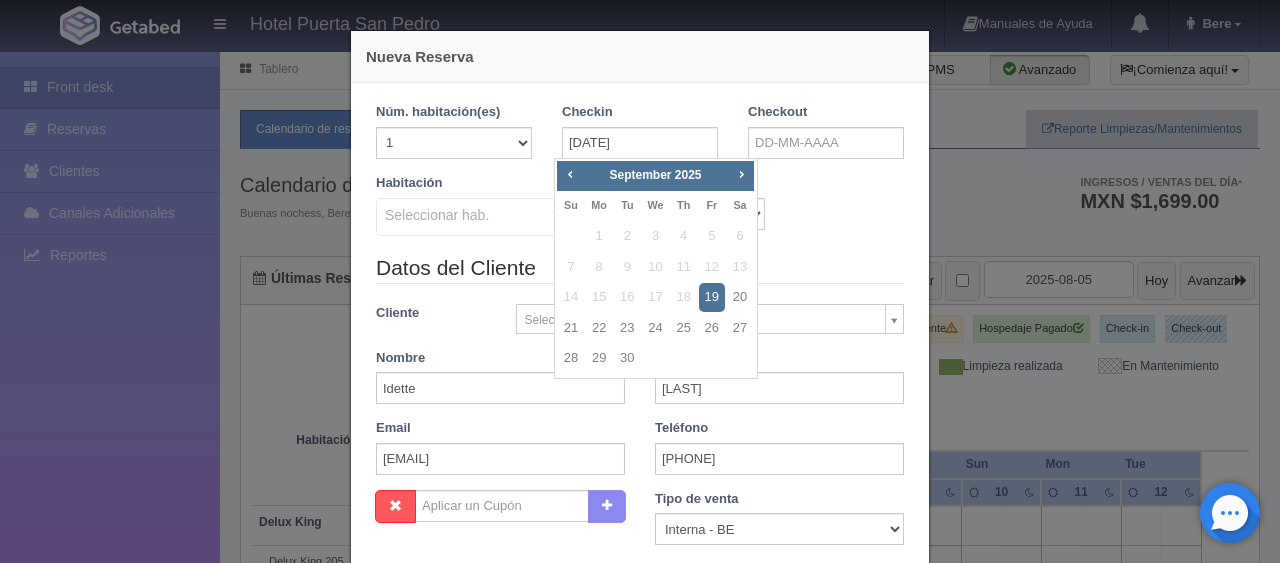 checkbox on "false" 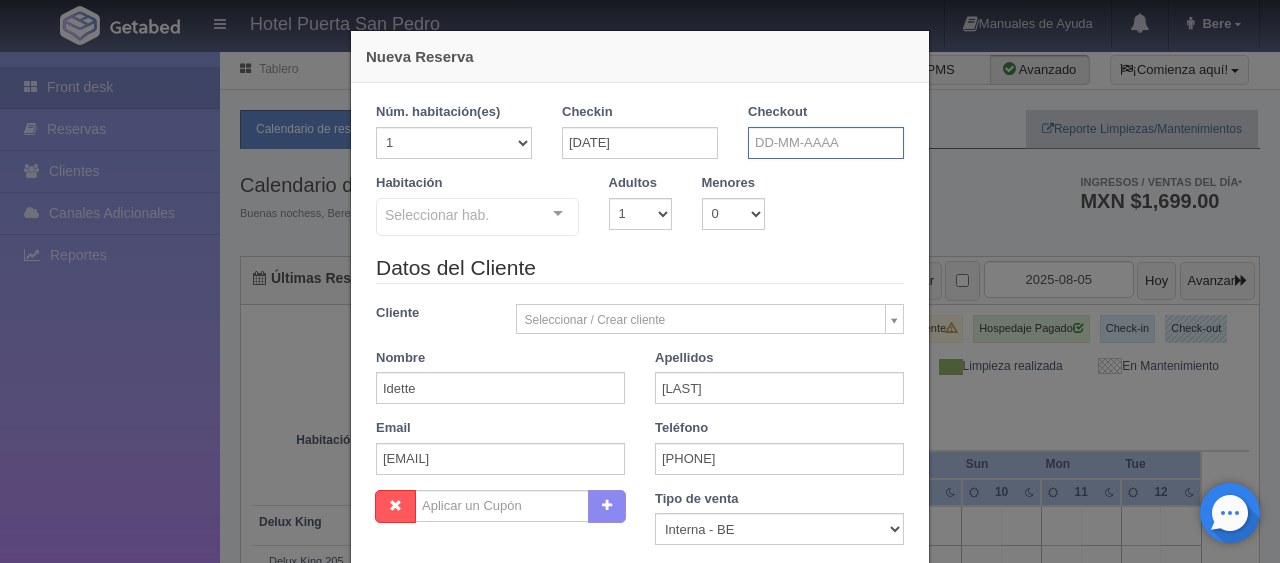 click at bounding box center (826, 143) 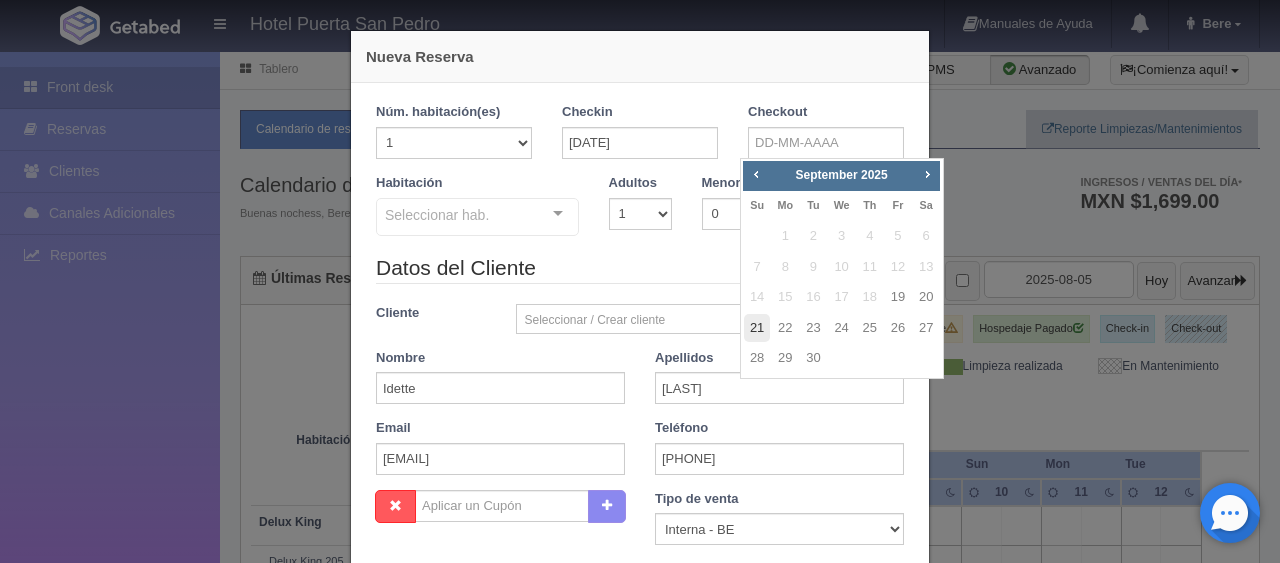 click on "21" at bounding box center (757, 328) 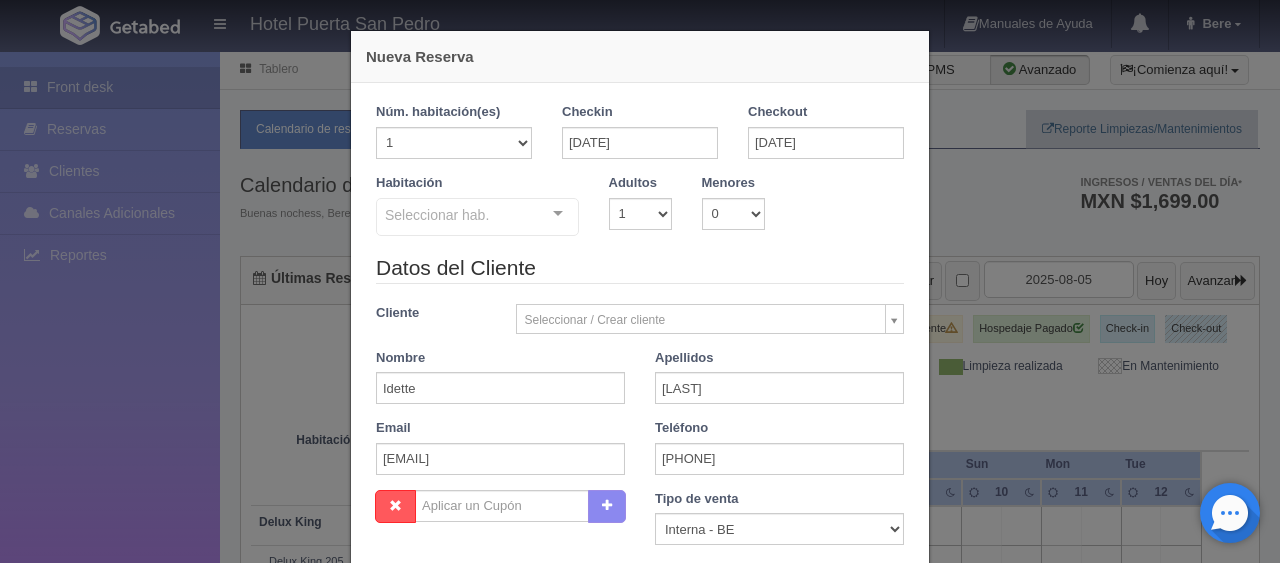 checkbox on "false" 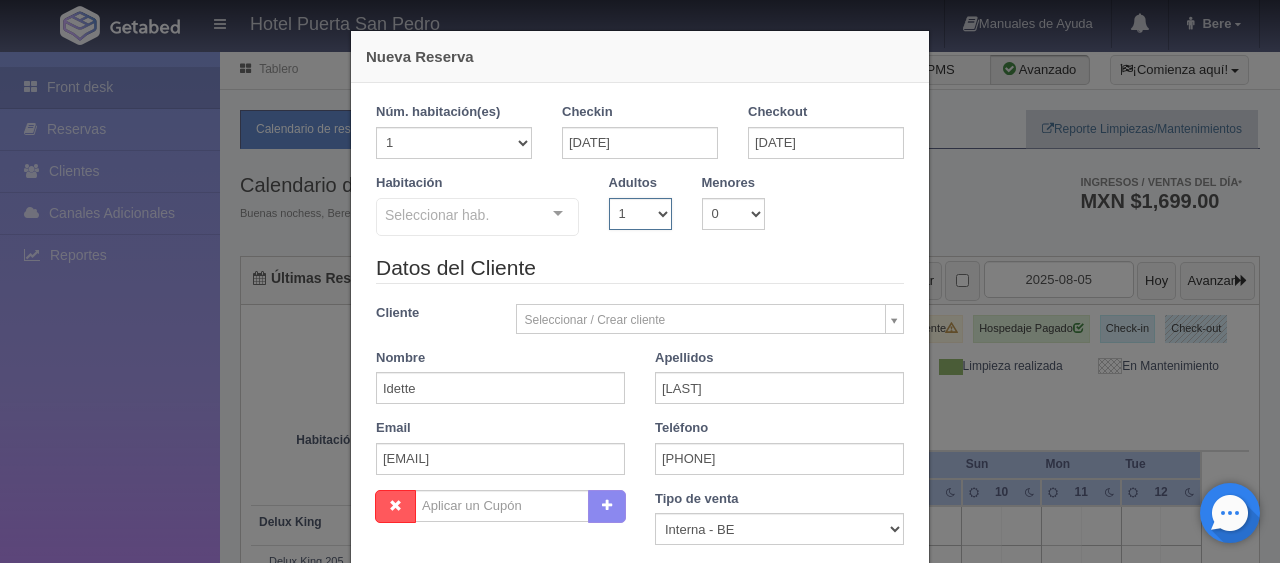 drag, startPoint x: 618, startPoint y: 206, endPoint x: 362, endPoint y: 26, distance: 312.94727 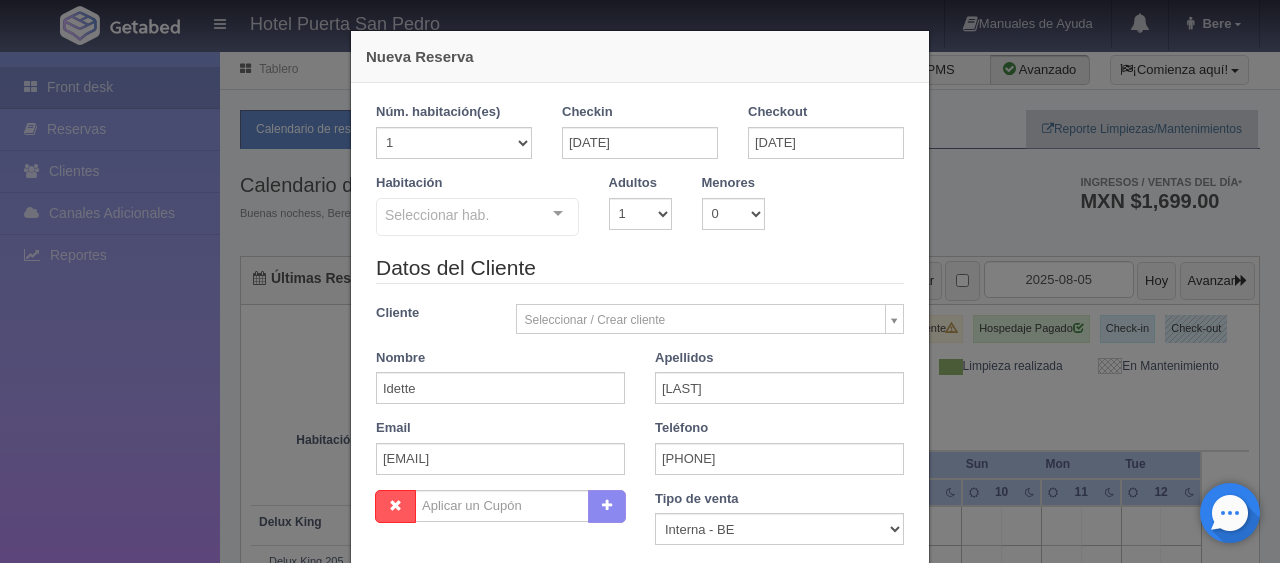 drag, startPoint x: 600, startPoint y: 190, endPoint x: 632, endPoint y: 227, distance: 48.9183 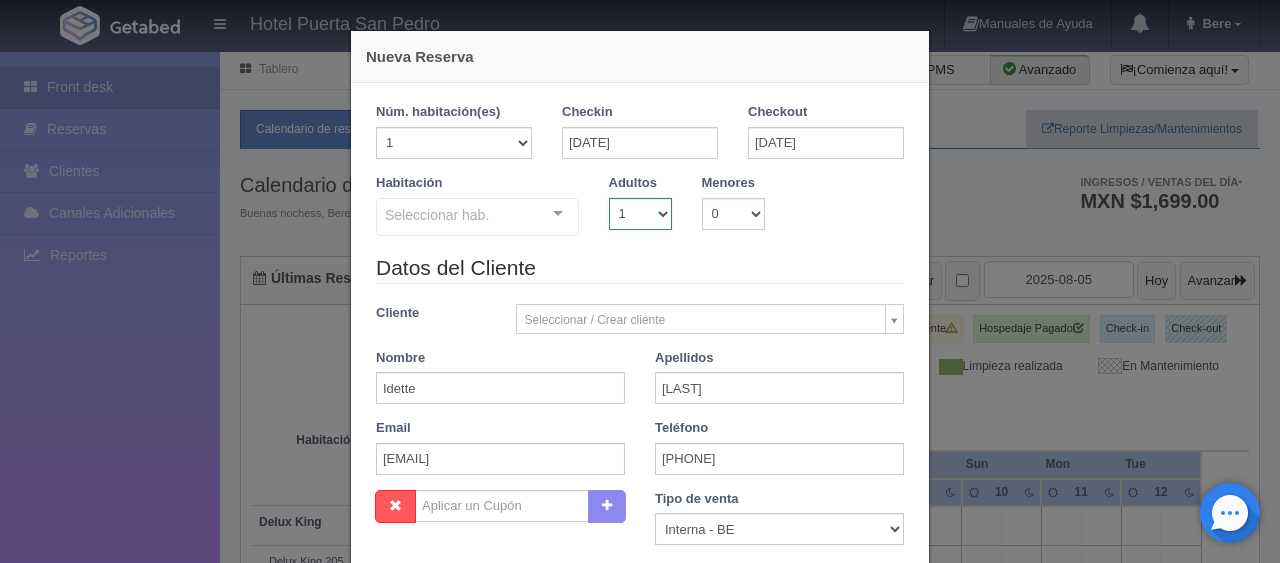 click on "1   2   3   4   5   6   7   8   9   10" at bounding box center (640, 214) 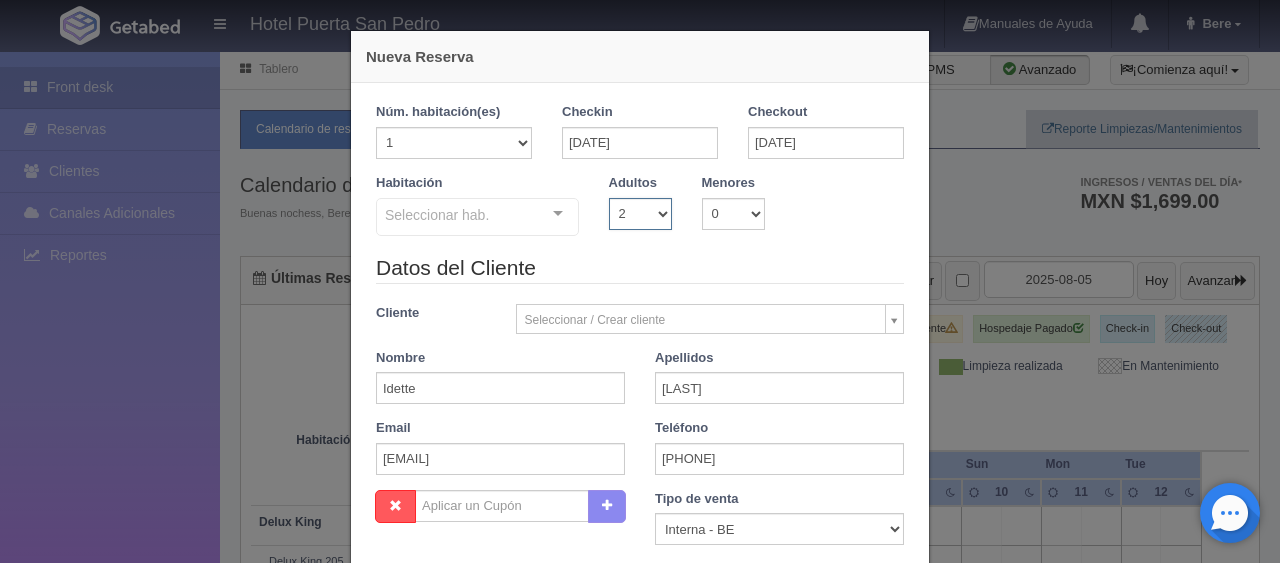 click on "1   2   3   4   5   6   7   8   9   10" at bounding box center (640, 214) 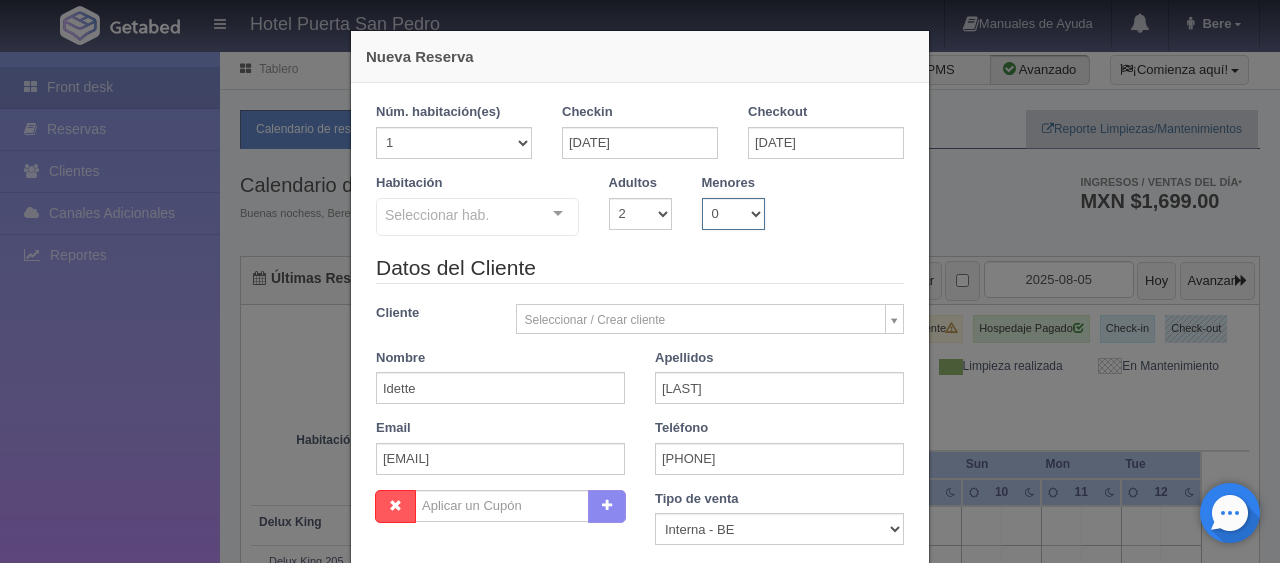click on "0   1   2   3   4   5   6   7   8   9   10" at bounding box center (733, 214) 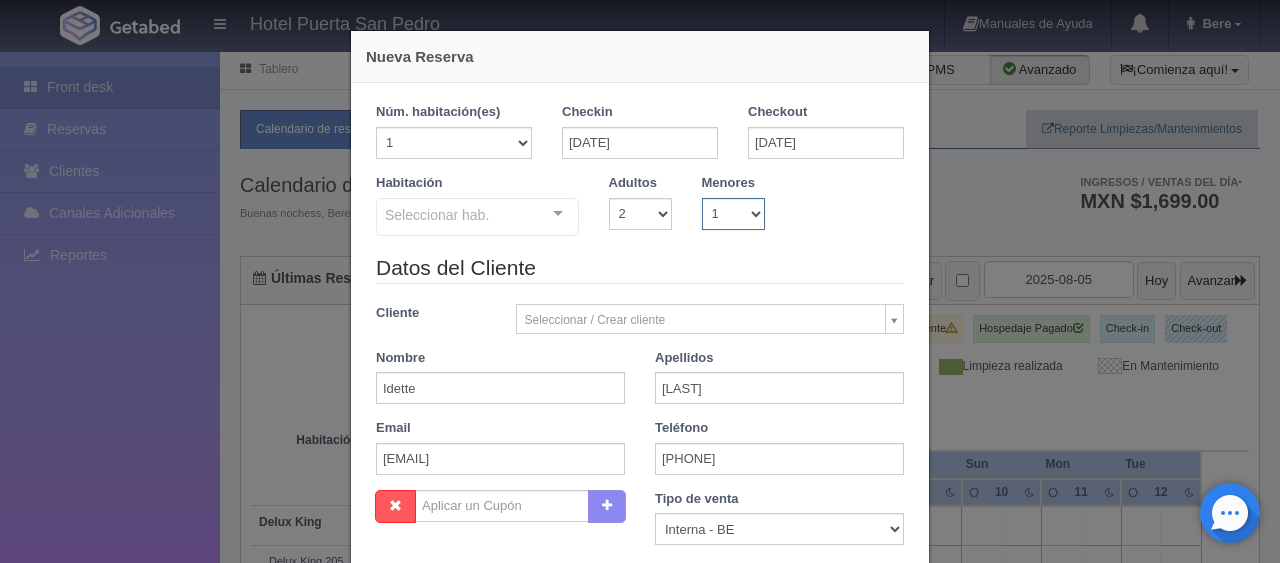 click on "0   1   2   3   4   5   6   7   8   9   10" at bounding box center [733, 214] 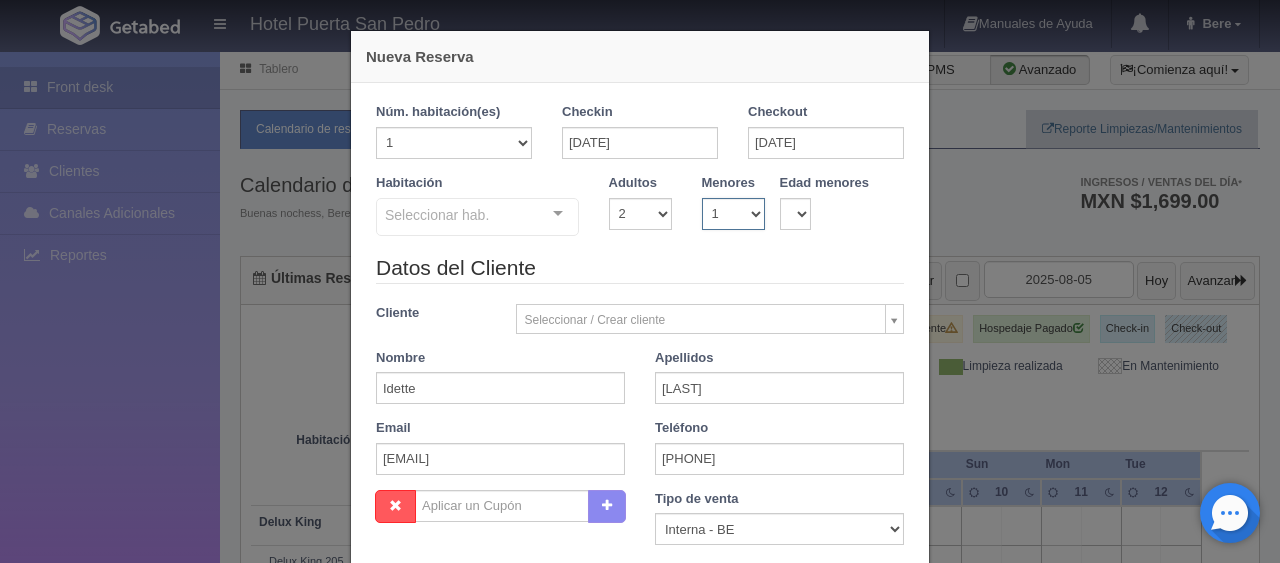 checkbox on "false" 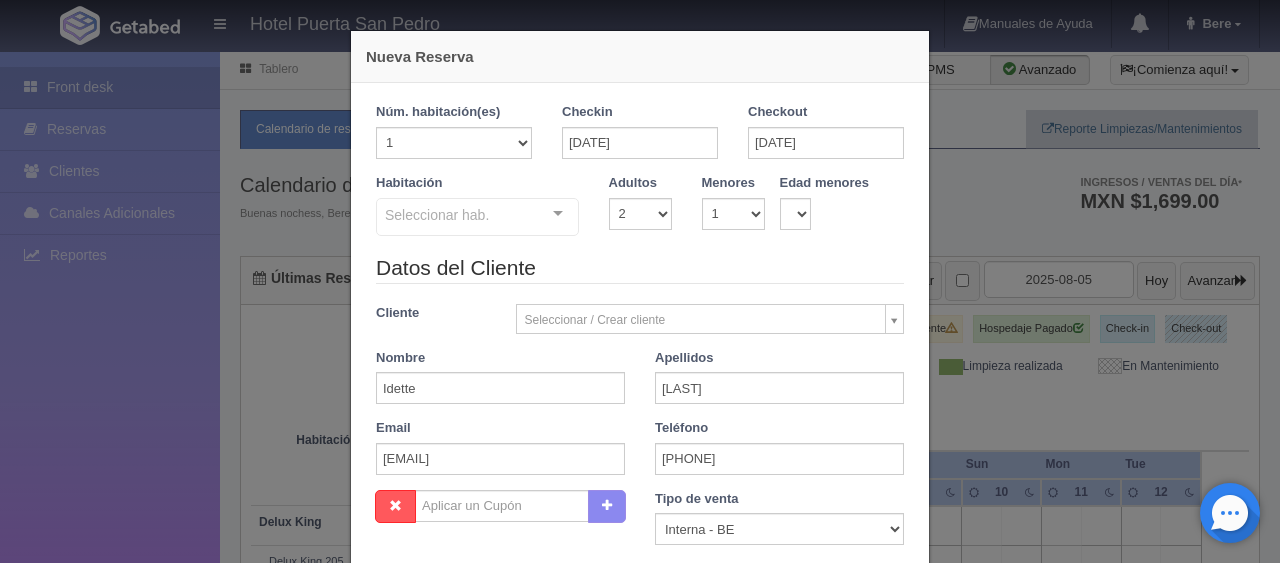 click on "Edad menores" at bounding box center (825, 183) 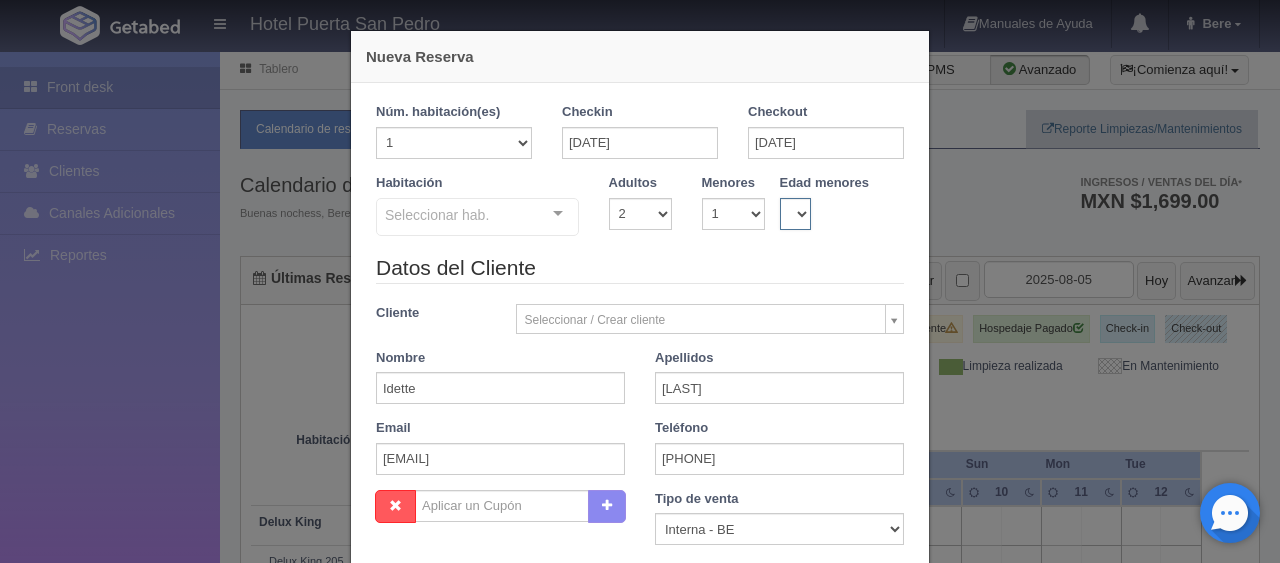 drag, startPoint x: 787, startPoint y: 218, endPoint x: 828, endPoint y: 226, distance: 41.773197 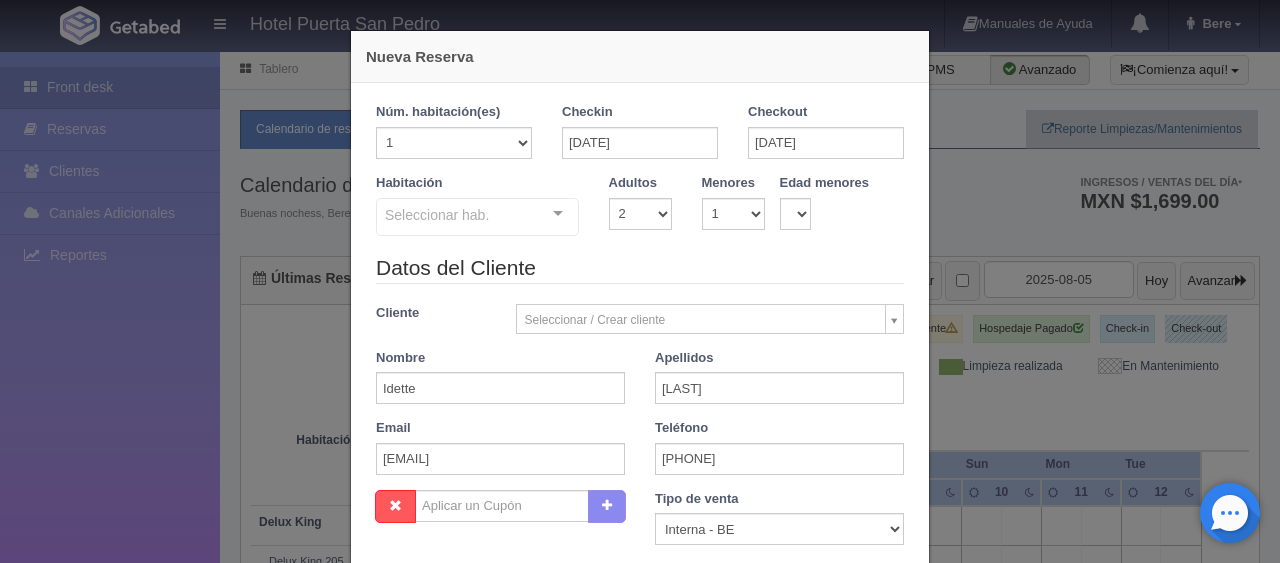 click on "Núm. habitación(es)   1   2   3   4   5   6   7   8   9   10   11   12   13   14   15   16   17   18   19   20" at bounding box center (454, 138) 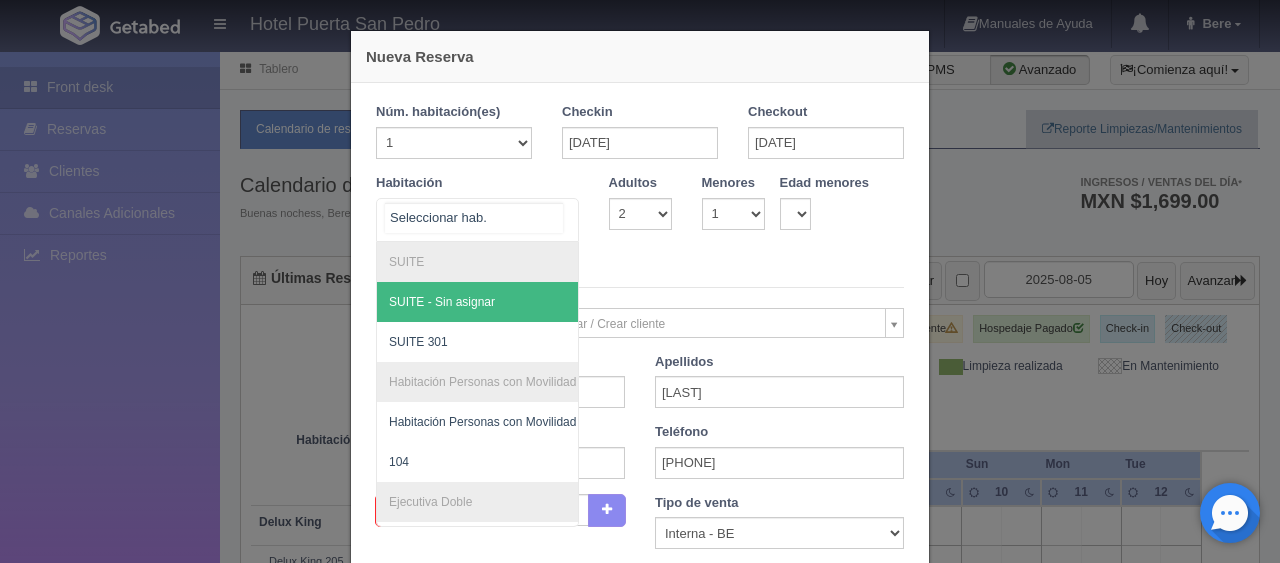 click at bounding box center (477, 220) 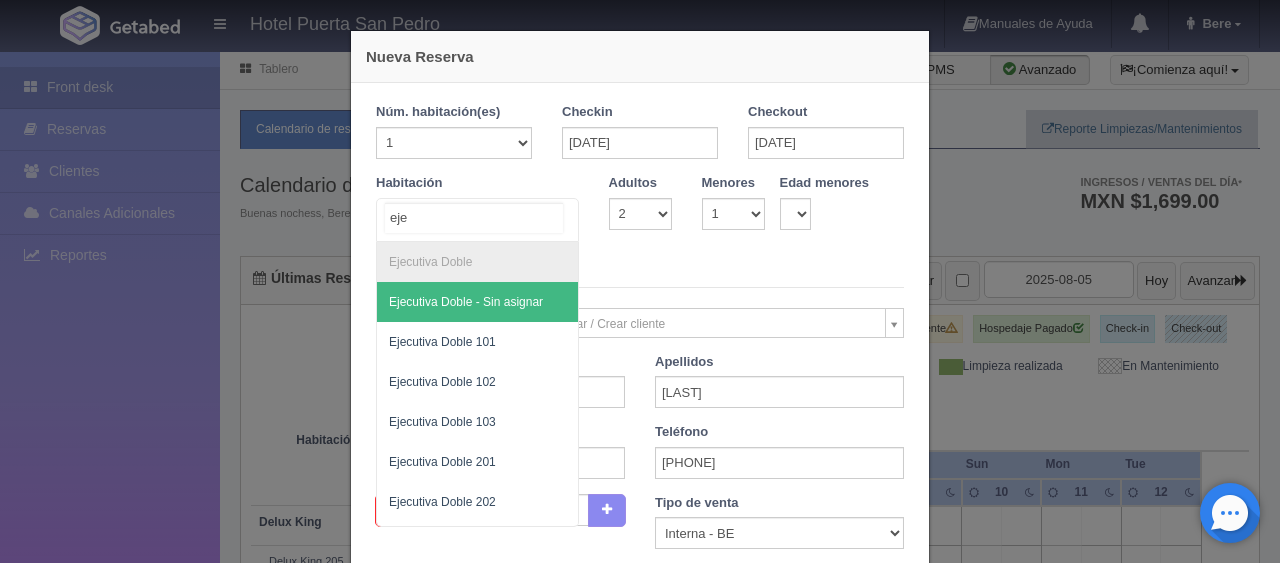 type on "ejec" 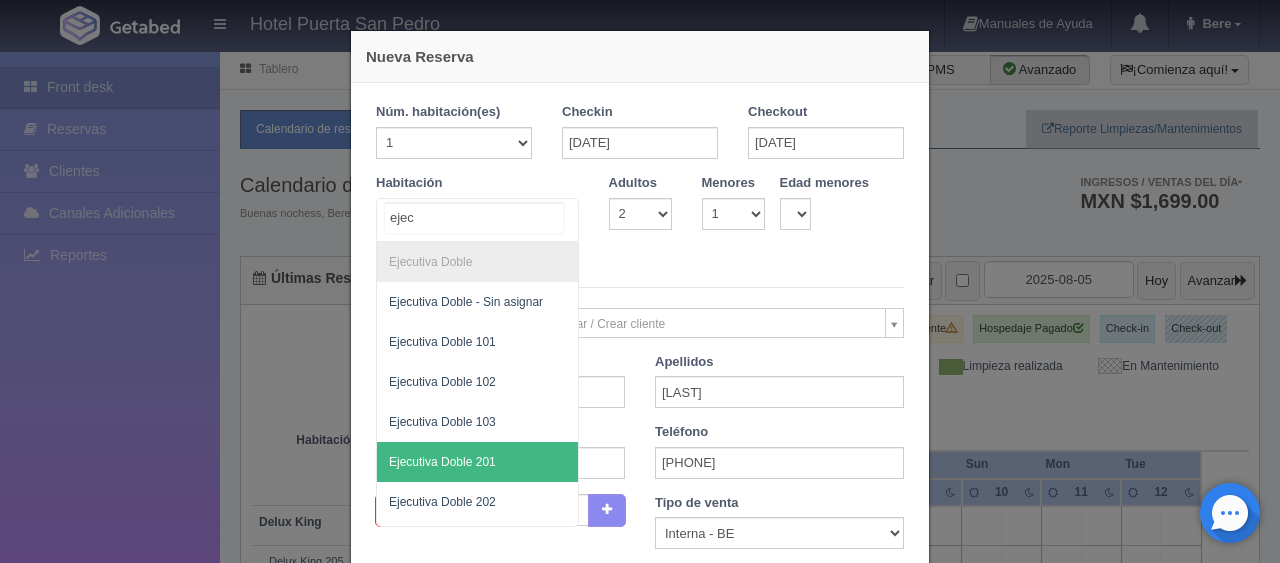 click on "Ejecutiva Doble 201" at bounding box center [477, 462] 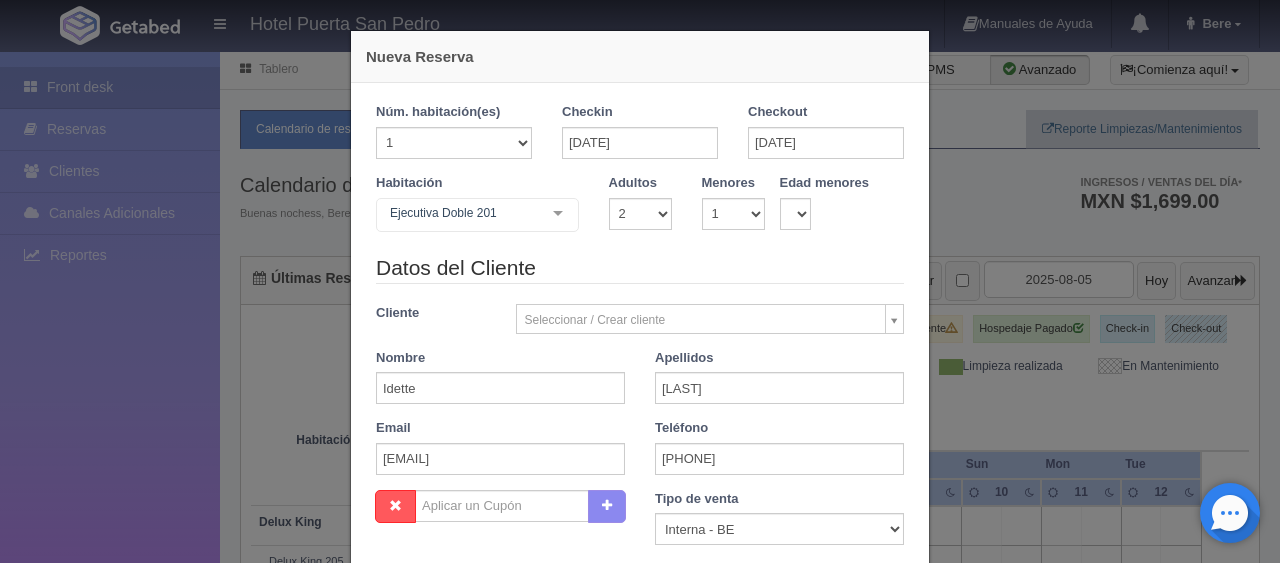 checkbox on "false" 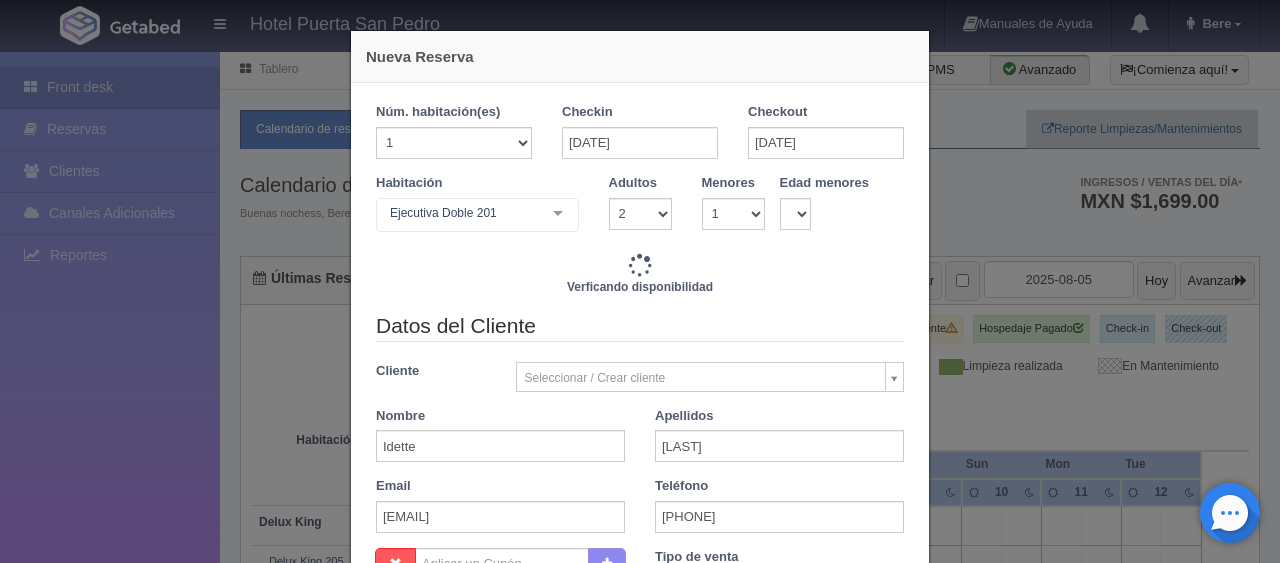 scroll, scrollTop: 409, scrollLeft: 0, axis: vertical 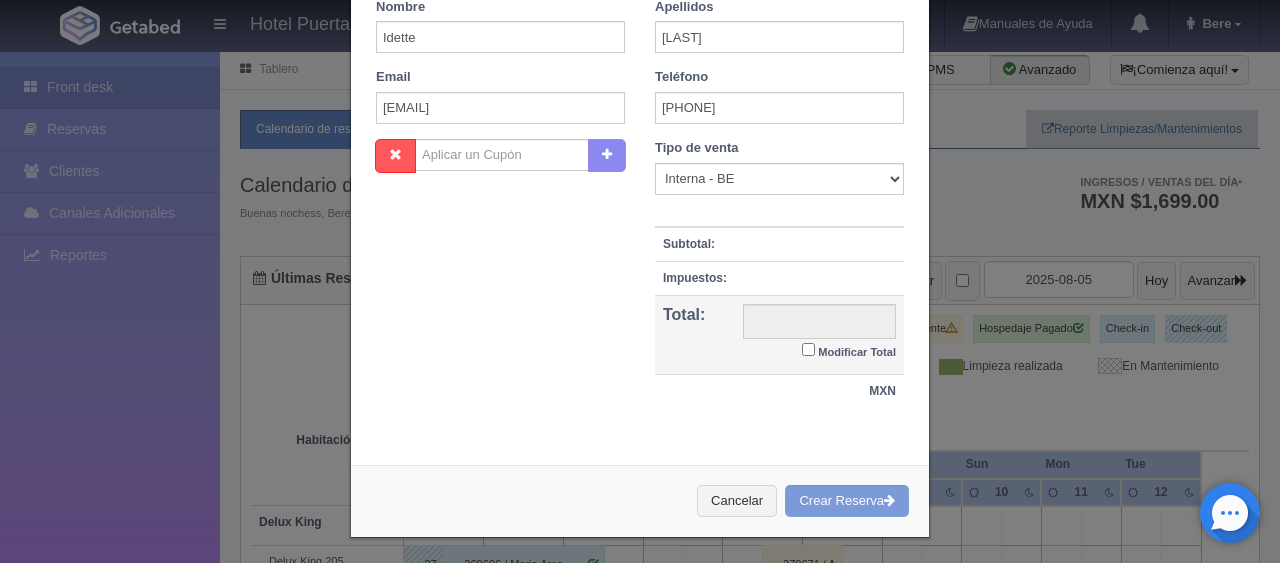drag, startPoint x: 753, startPoint y: 202, endPoint x: 756, endPoint y: 184, distance: 18.248287 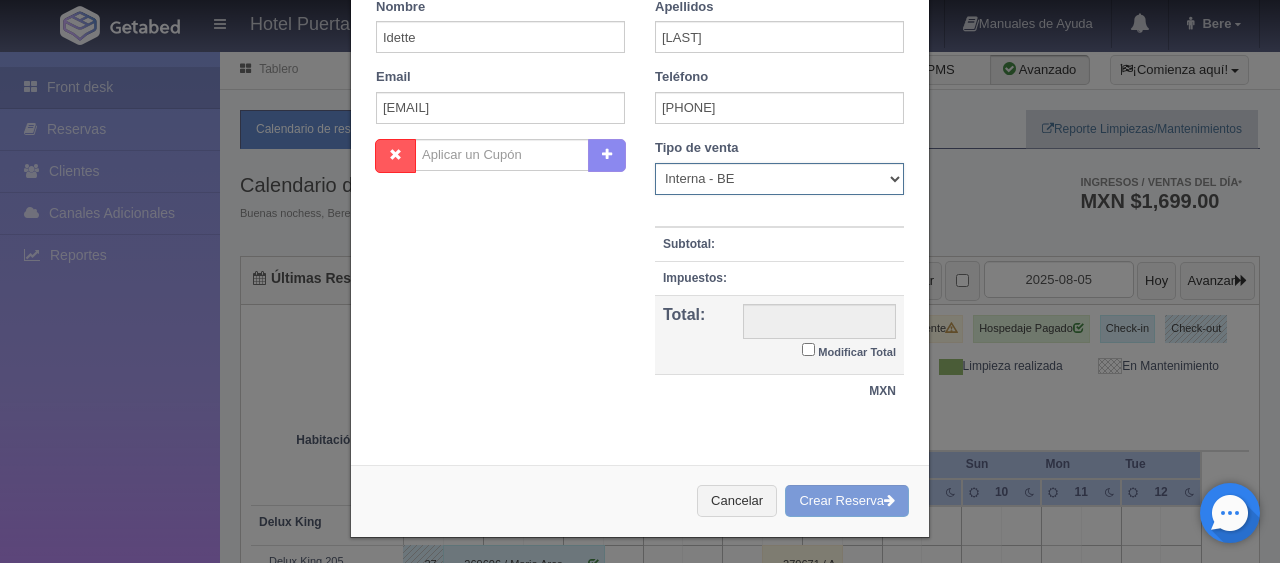 click on "Correo Electronico   Interna - BE   Llamada   OTA Externa   Otro   WALK IN" at bounding box center (779, 179) 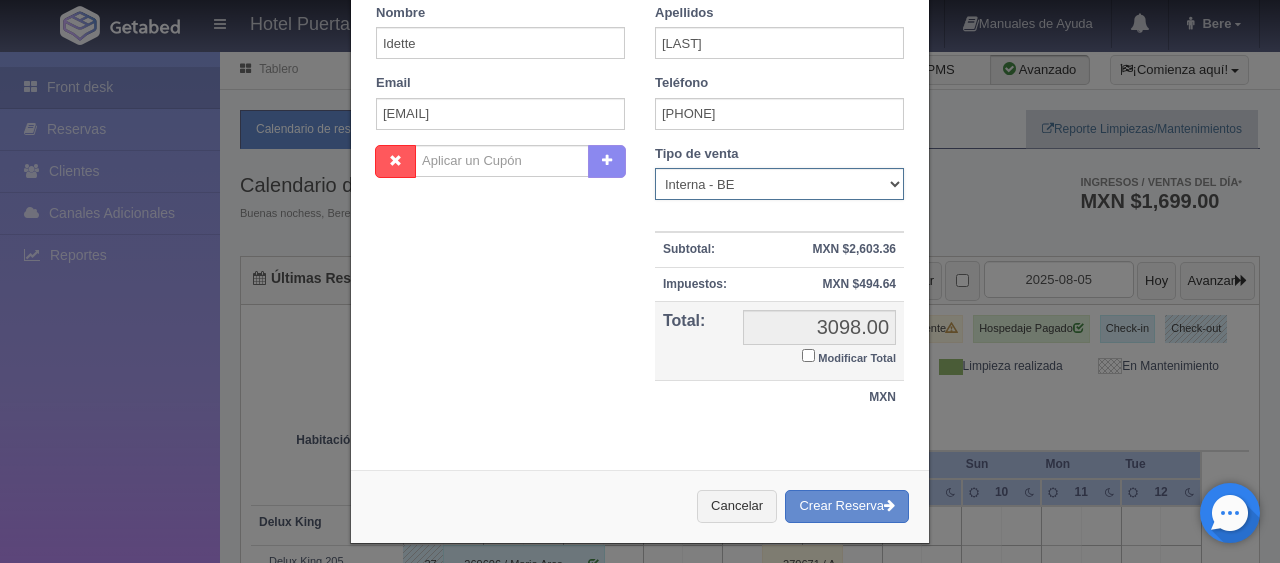 scroll, scrollTop: 416, scrollLeft: 0, axis: vertical 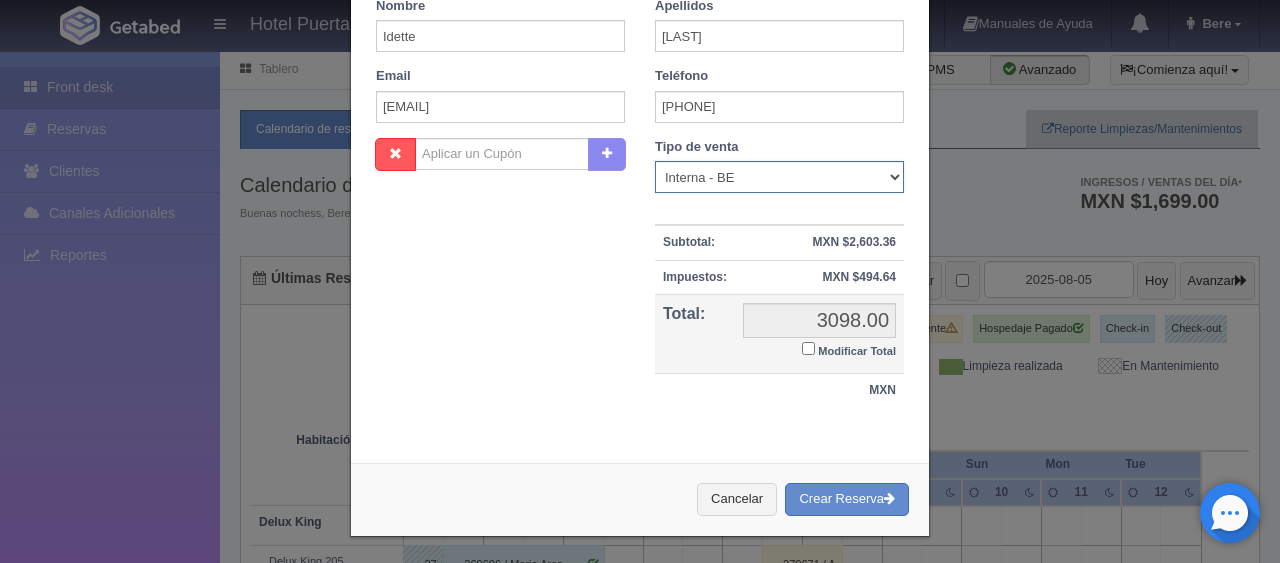 select on "extota" 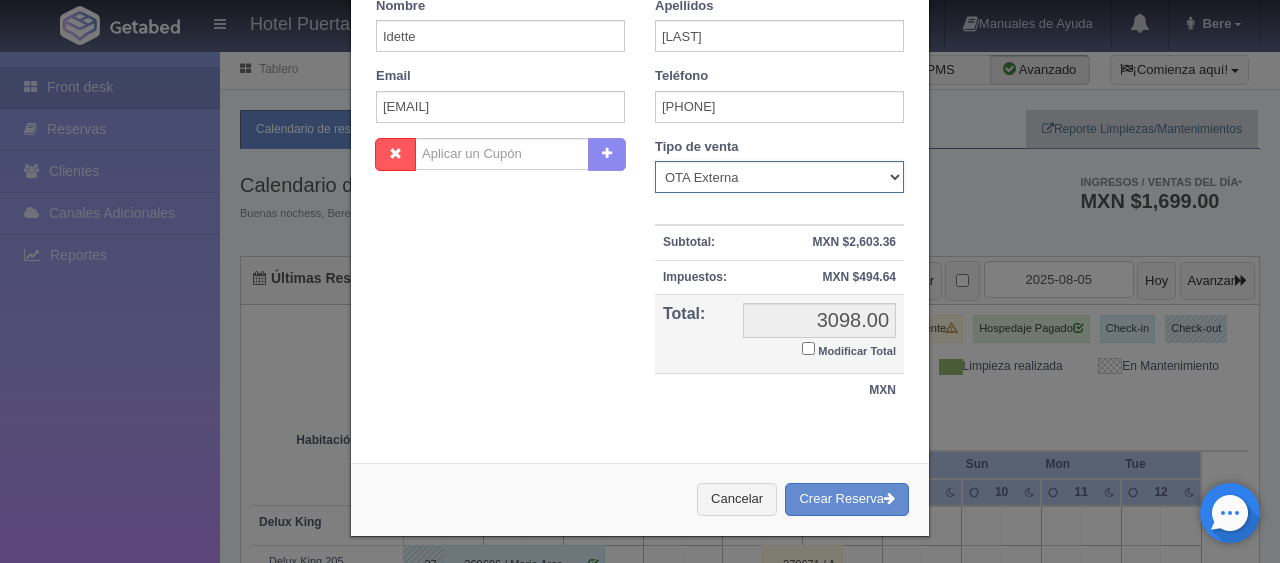 click on "Correo Electronico   Interna - BE   Llamada   OTA Externa   Otro   WALK IN" at bounding box center (779, 177) 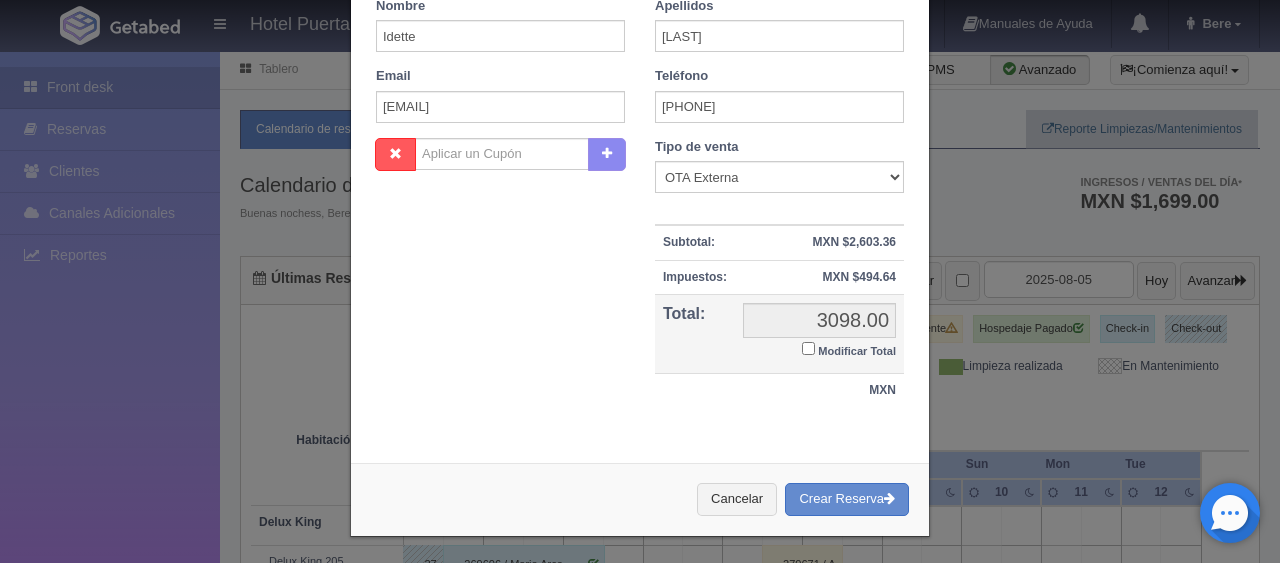 click on "Modificar Total" at bounding box center [857, 351] 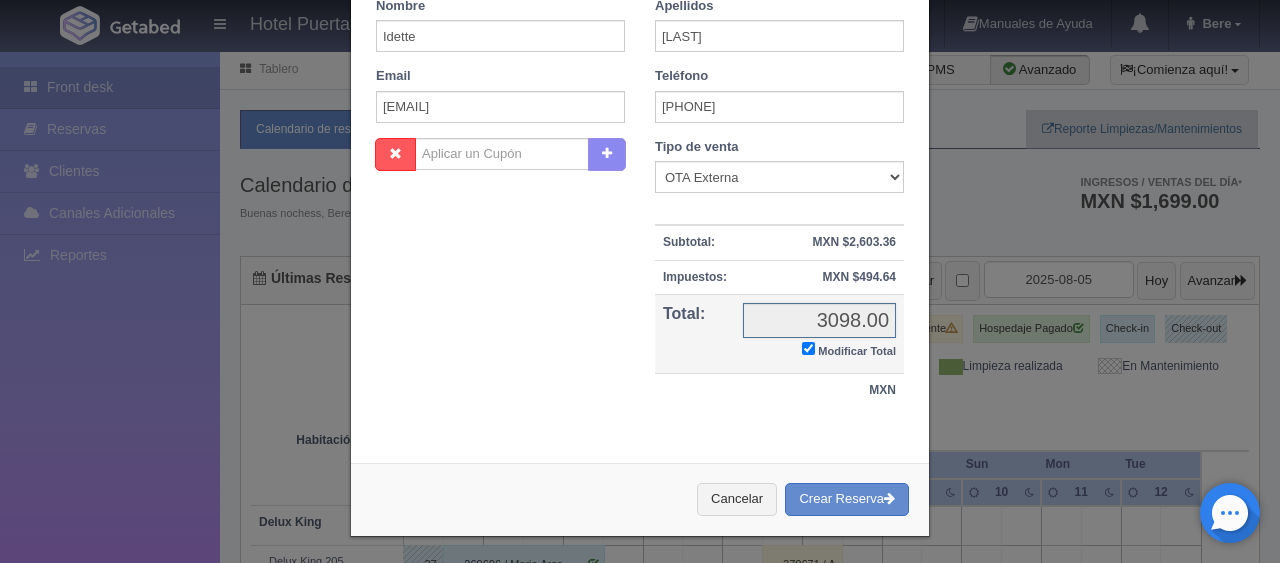 checkbox on "true" 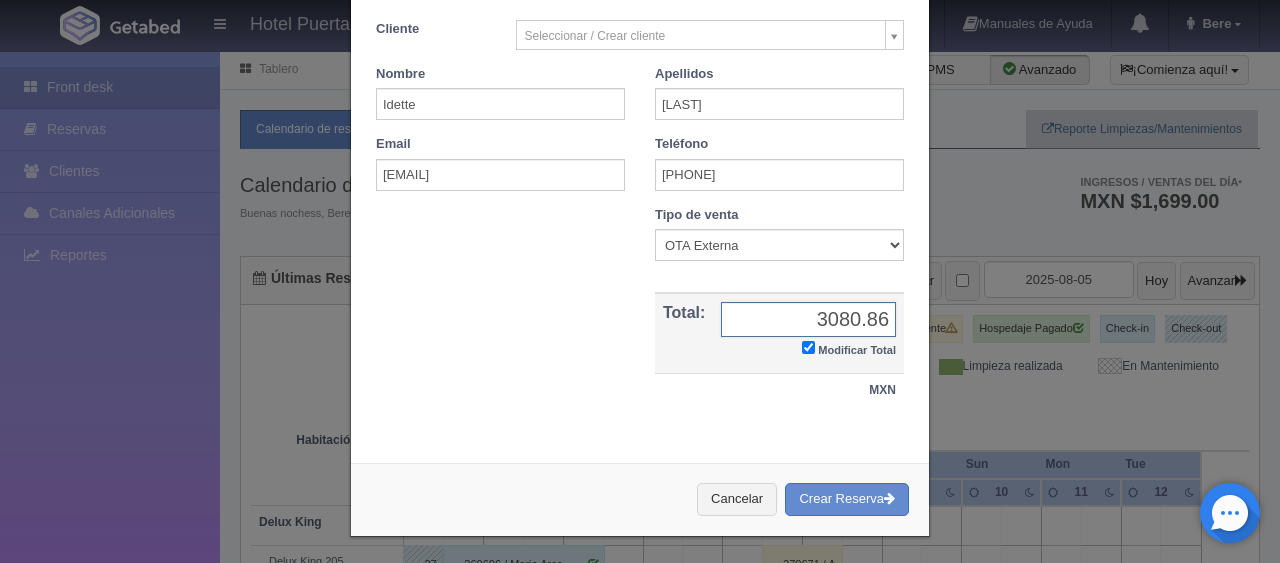 type on "3080.86" 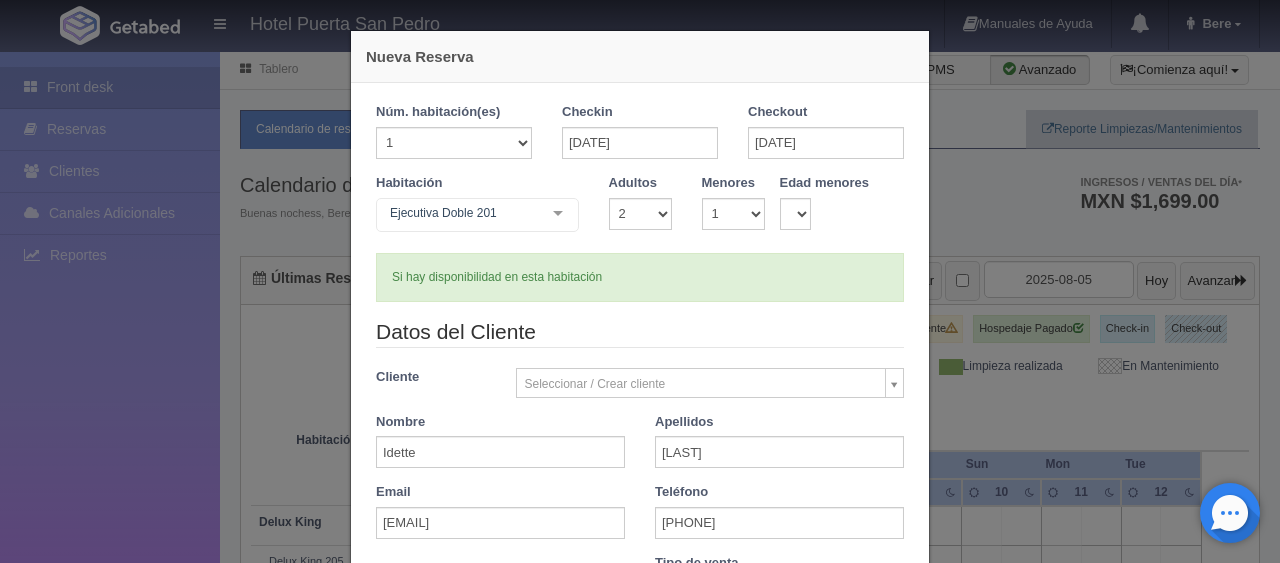 scroll, scrollTop: 348, scrollLeft: 0, axis: vertical 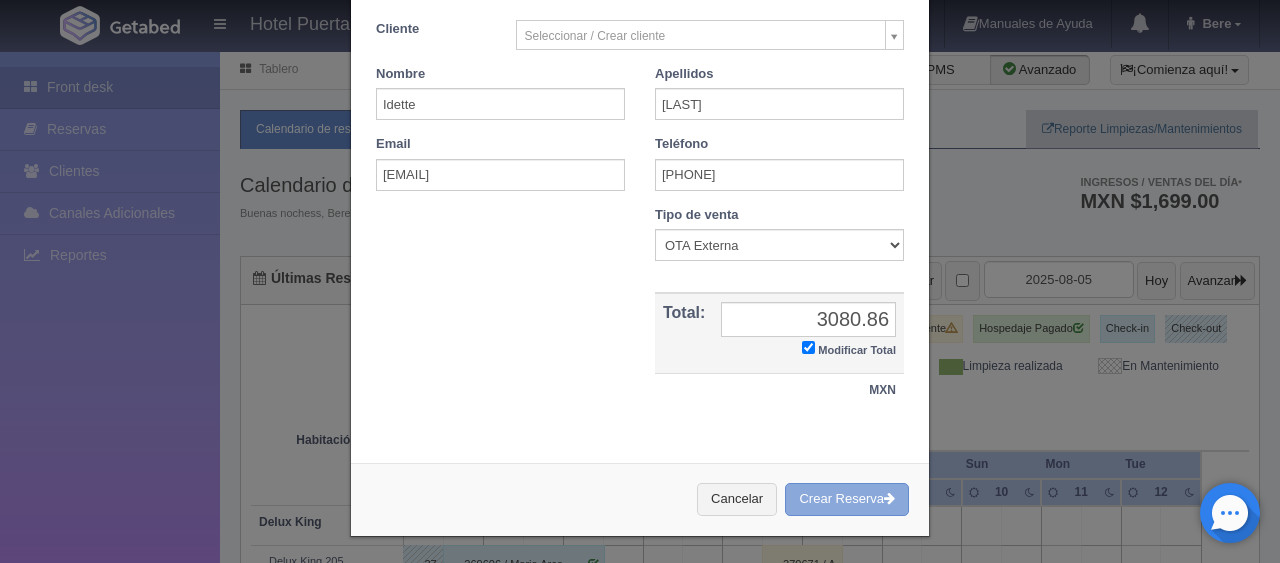 click on "Crear Reserva" at bounding box center (847, 499) 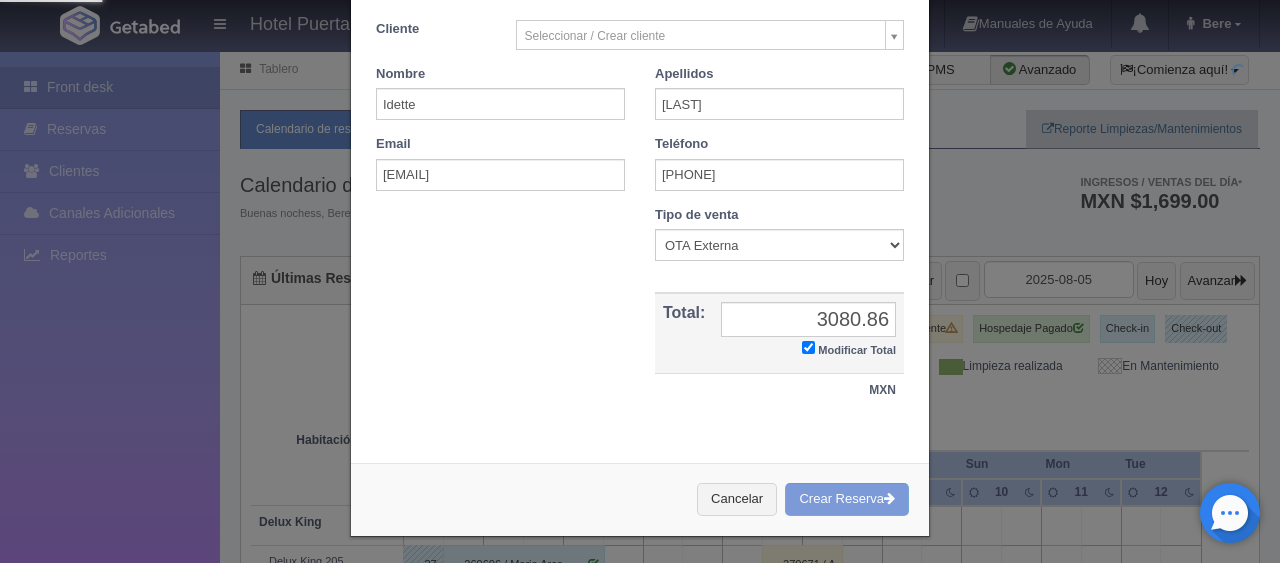 scroll, scrollTop: 0, scrollLeft: 0, axis: both 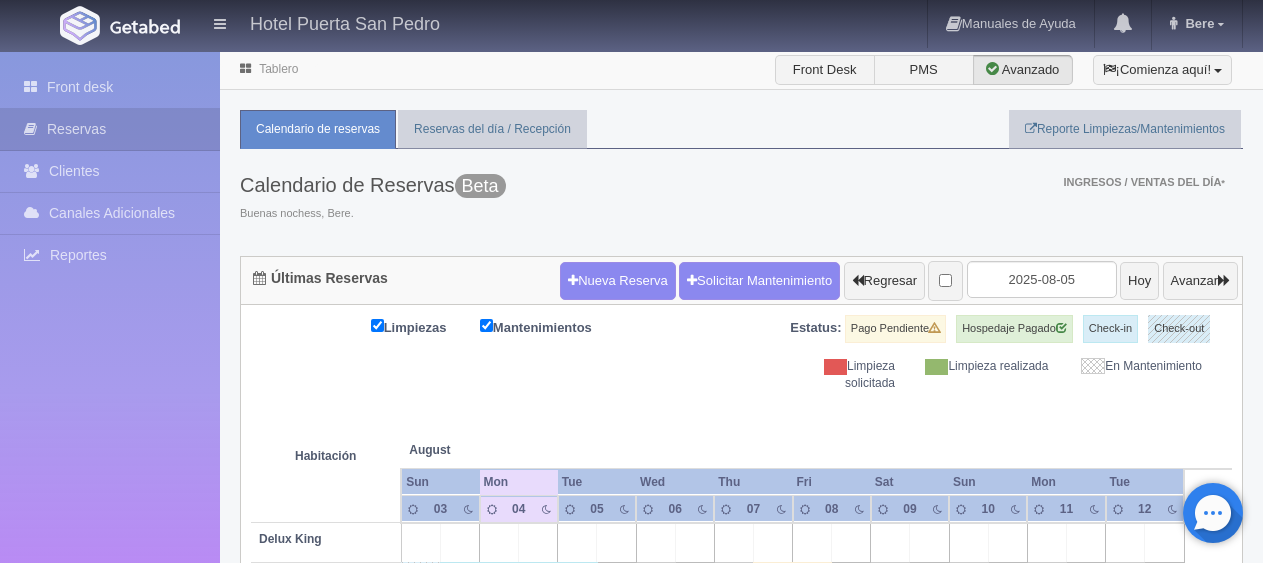 click on "Reservas" at bounding box center [110, 129] 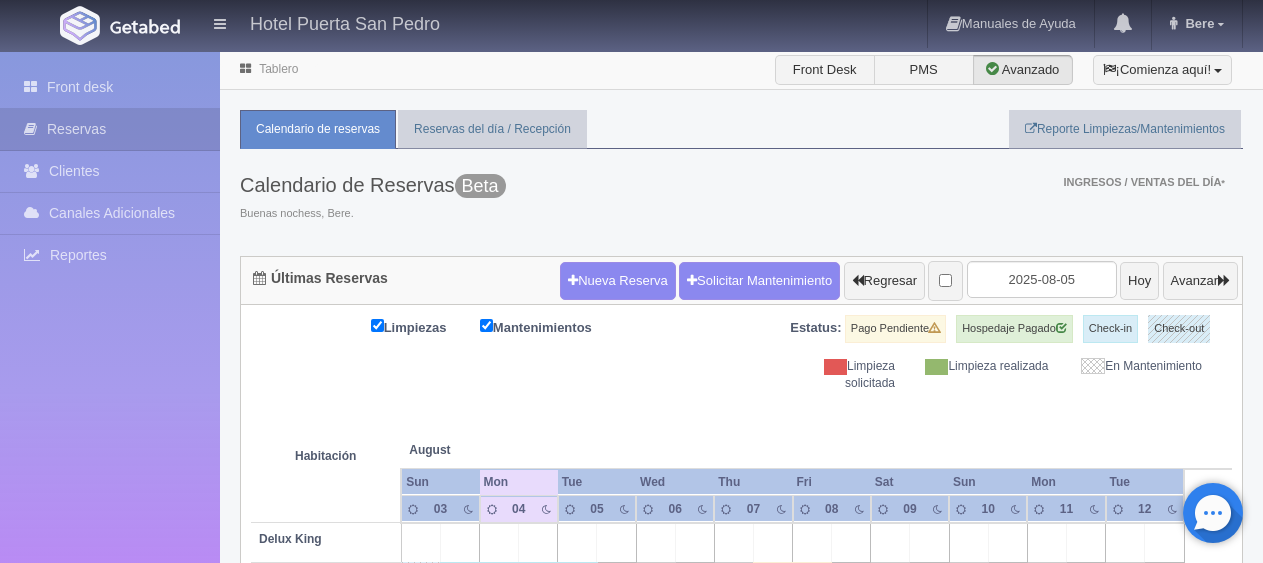 scroll, scrollTop: 148, scrollLeft: 0, axis: vertical 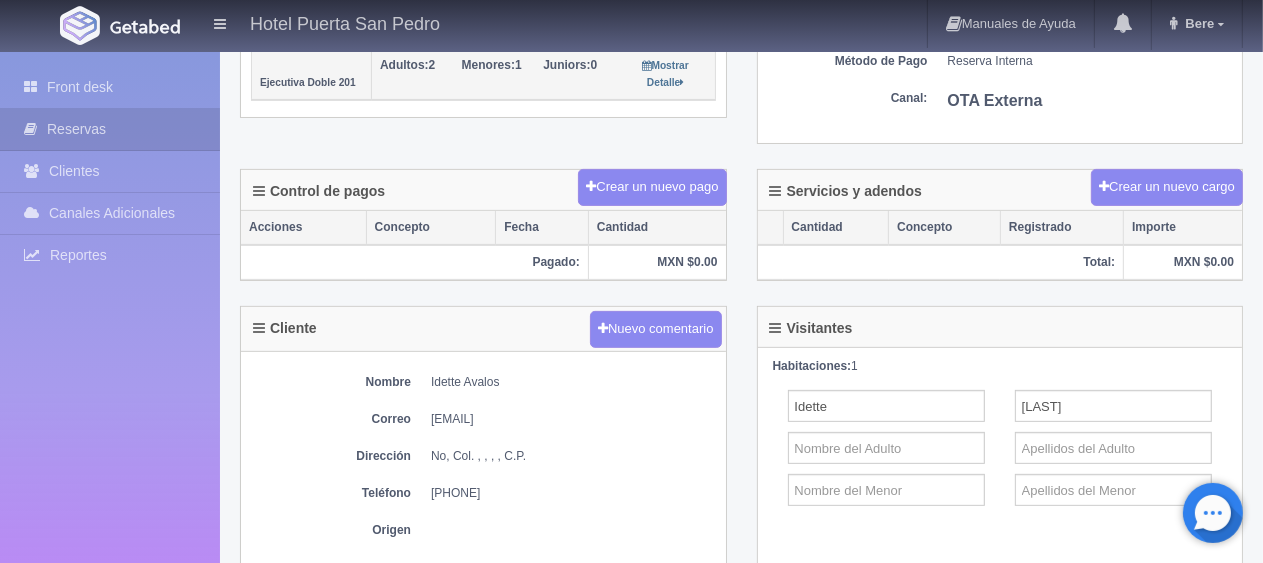 drag, startPoint x: 536, startPoint y: 473, endPoint x: 424, endPoint y: 488, distance: 113 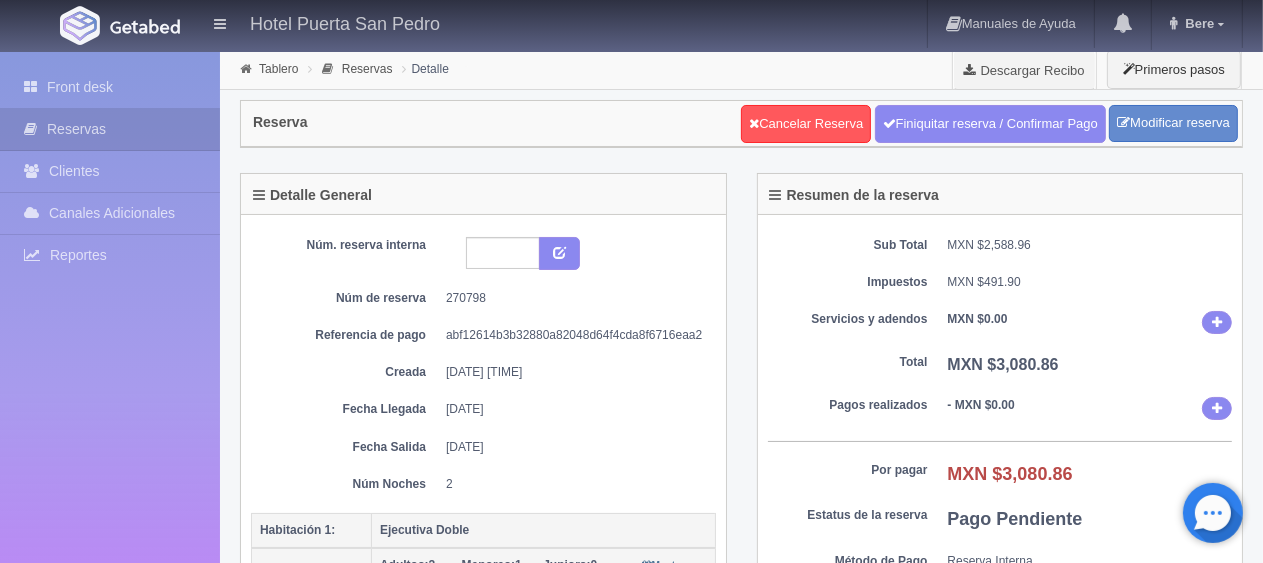 click on "[DATE]" at bounding box center [573, 409] 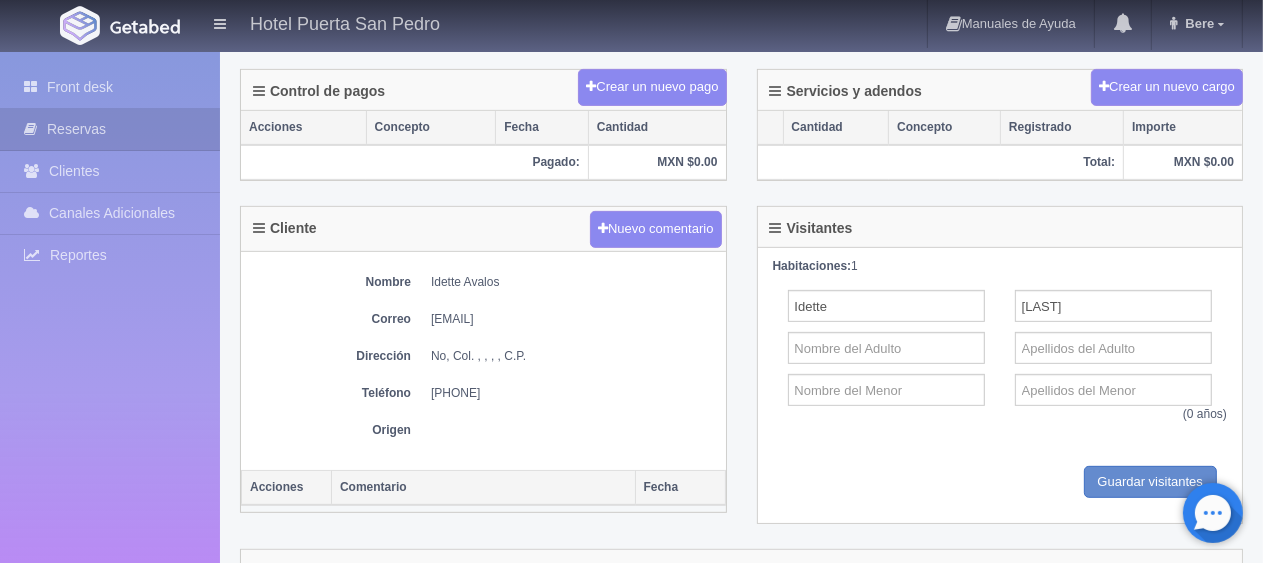scroll, scrollTop: 0, scrollLeft: 0, axis: both 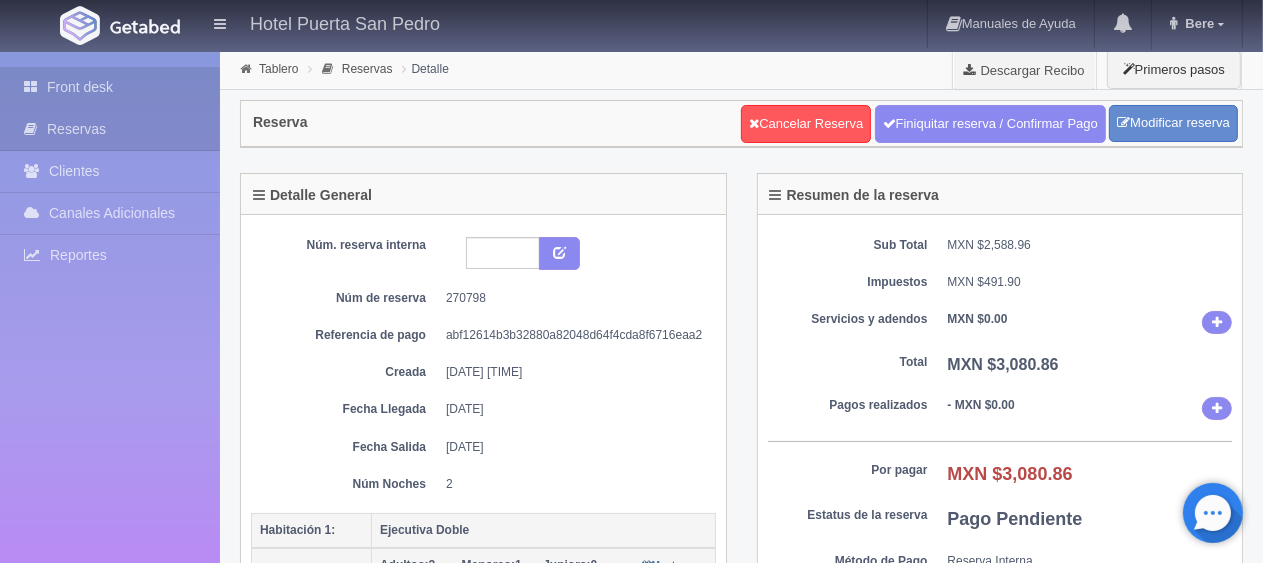 click on "Front desk" at bounding box center (110, 87) 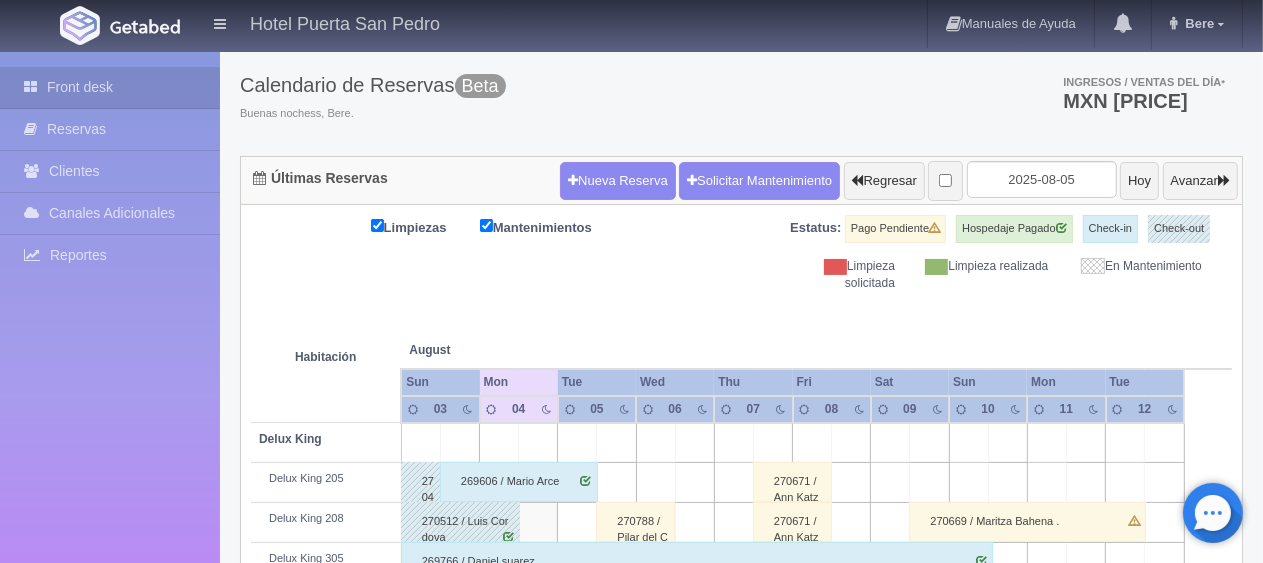 scroll, scrollTop: 0, scrollLeft: 0, axis: both 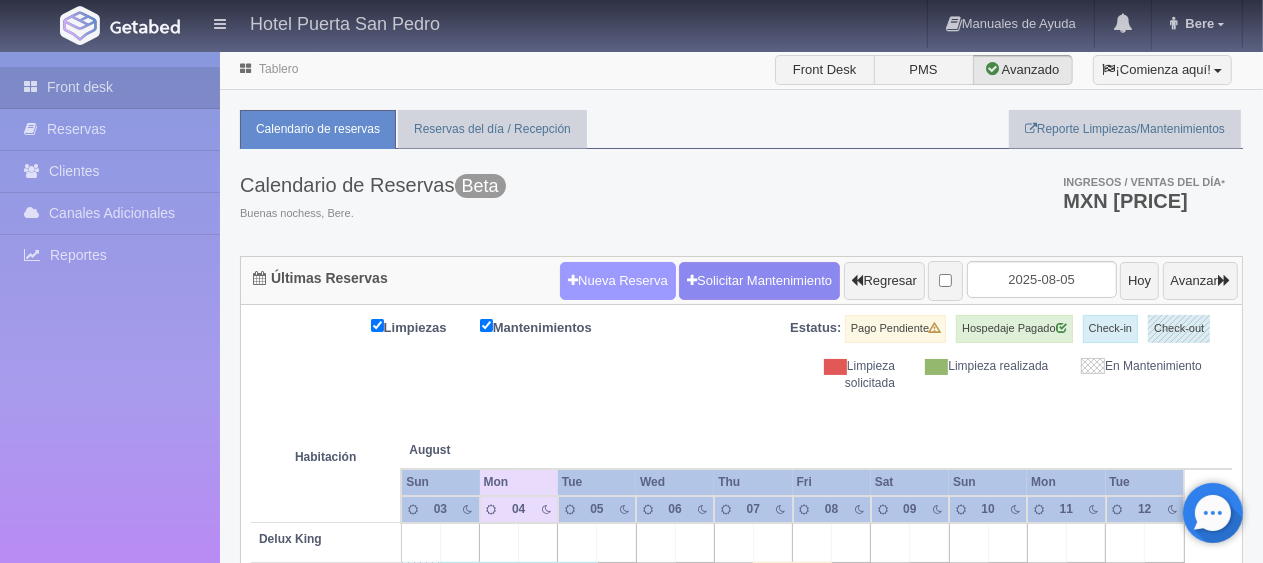 click on "Nueva Reserva" at bounding box center [618, 281] 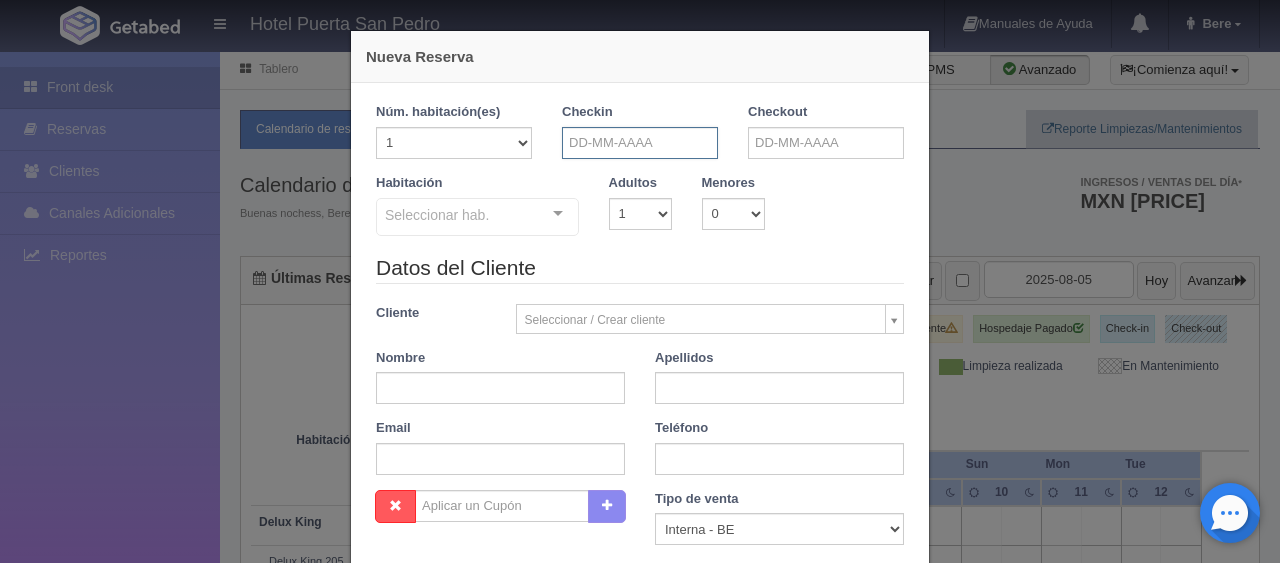 click at bounding box center (640, 143) 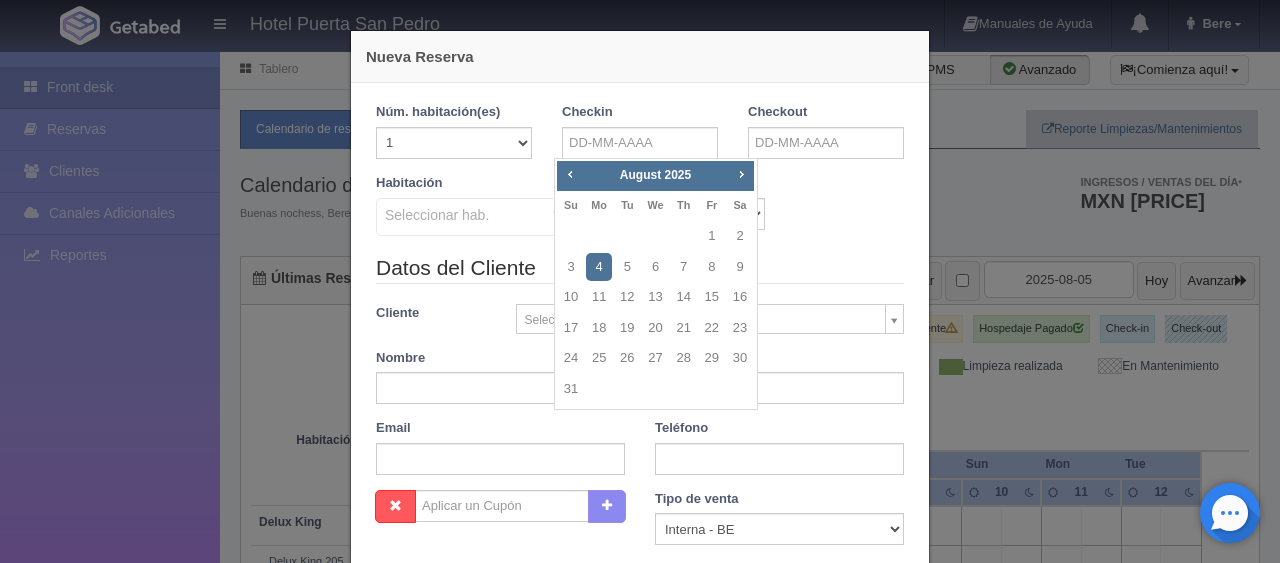click on "Nueva Reserva   1   Núm. habitación(es)   1   2   3   4   5   6   7   8   9   10   11   12   13   14   15   16   17   18   19   20   Checkin     Checkout       Habitación
Seleccionar hab.
SUITE SUITE - Sin asignar   SUITE 301     Habitación Personas con Movilidad Reducida Habitación Personas con Movilidad Reducida - Sin asignar   104     Ejecutiva Doble Ejecutiva Doble - Sin asignar   Ejecutiva Doble 101   Ejecutiva Doble 102   Ejecutiva Doble 103   Ejecutiva Doble 201   Ejecutiva Doble 202   Ejecutiva Doble 203   Ejecutiva Doble 303     Ejecutiva King Ejecutiva King - Sin asignar   Ejecutiva King 204   Ejecutiva King 209   Ejecutiva King 210   Ejecutiva King 304     Premier Doble Premier Doble - Sin asignar   Premier Doble 206   Premier Doble 207   Premier Doble 211   Premier Doble 212     Delux King Delux King - Sin asignar   Delux King 205   Delux King 208   Delux King 305     No elements found. Consider changing the search query.   List is empty.         1" at bounding box center [640, 281] 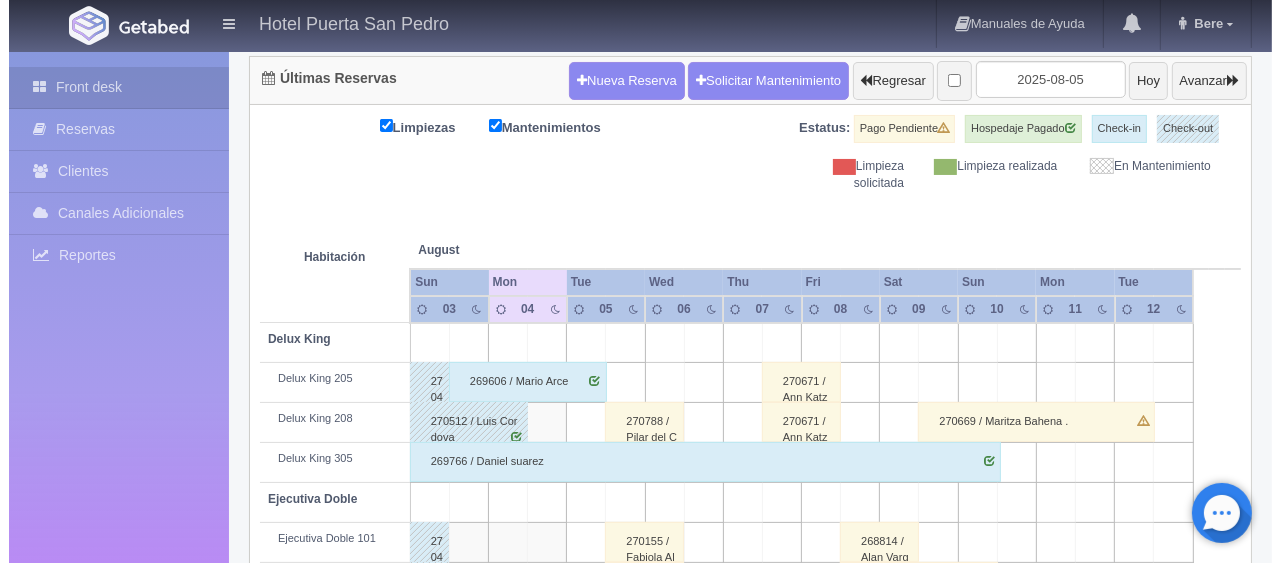 scroll, scrollTop: 0, scrollLeft: 0, axis: both 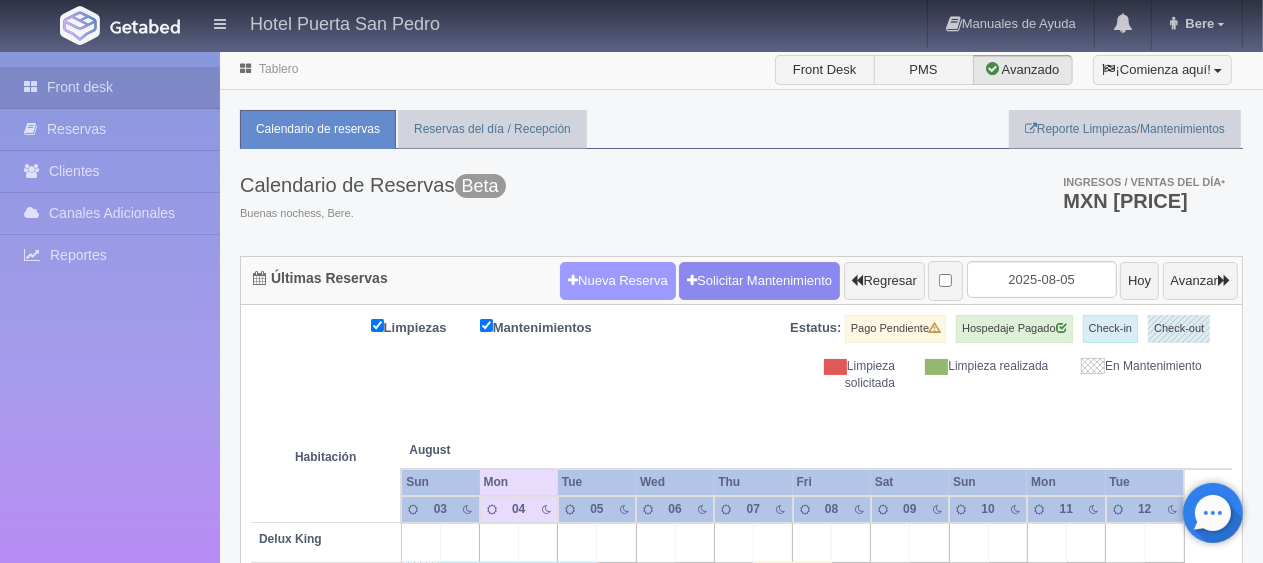 click on "Nueva Reserva" at bounding box center (618, 281) 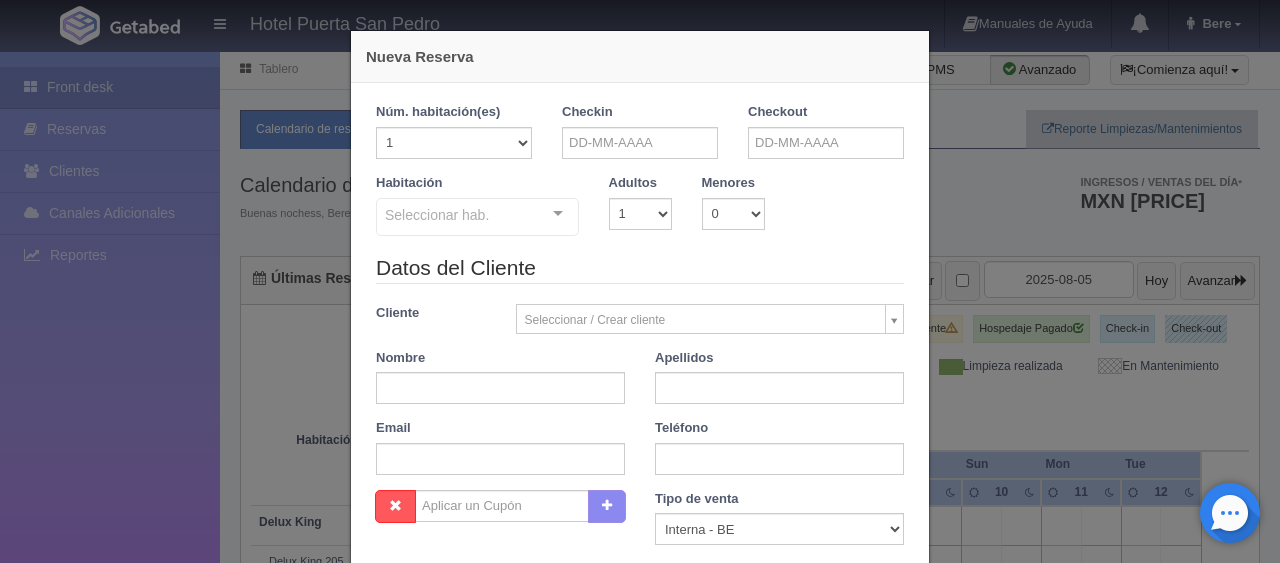checkbox on "false" 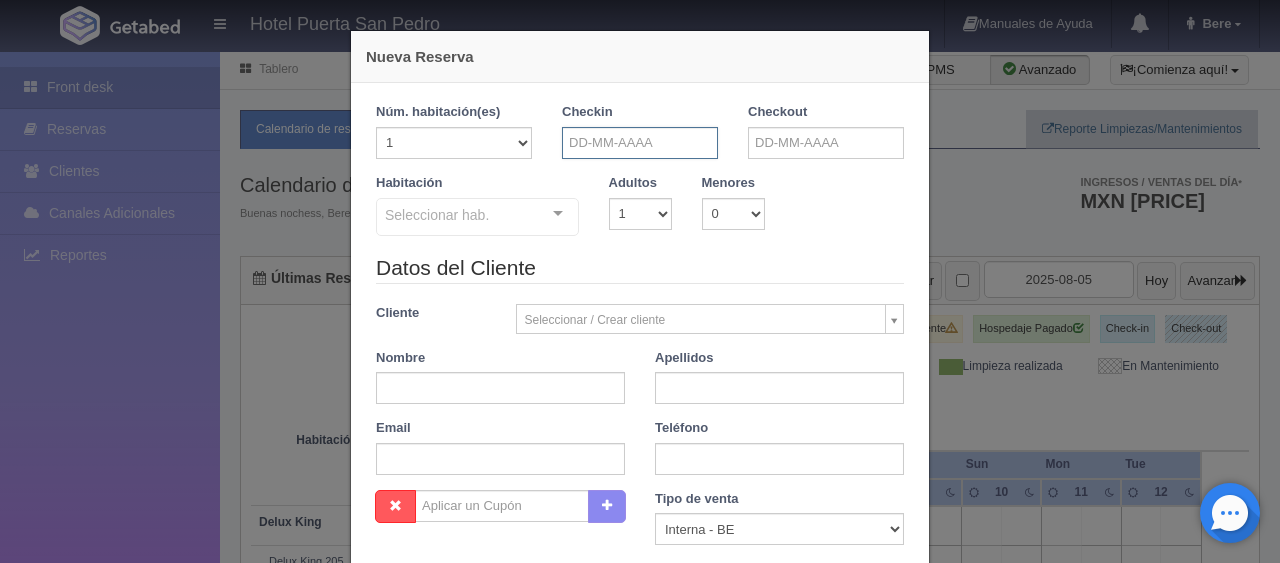 click at bounding box center (640, 143) 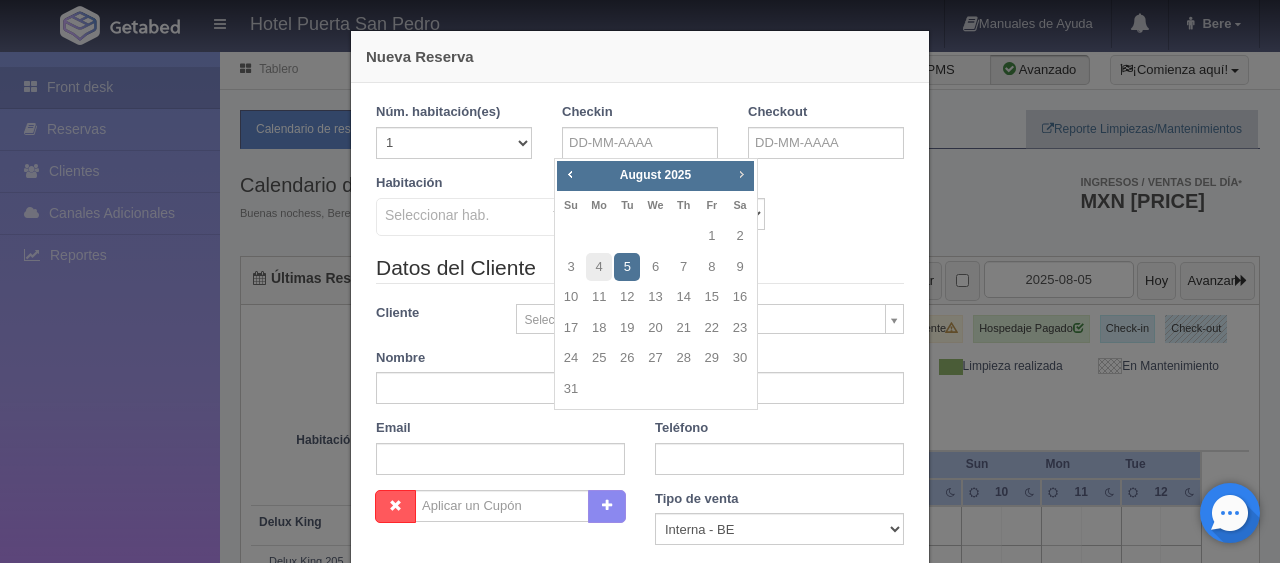 click on "Next" at bounding box center (742, 174) 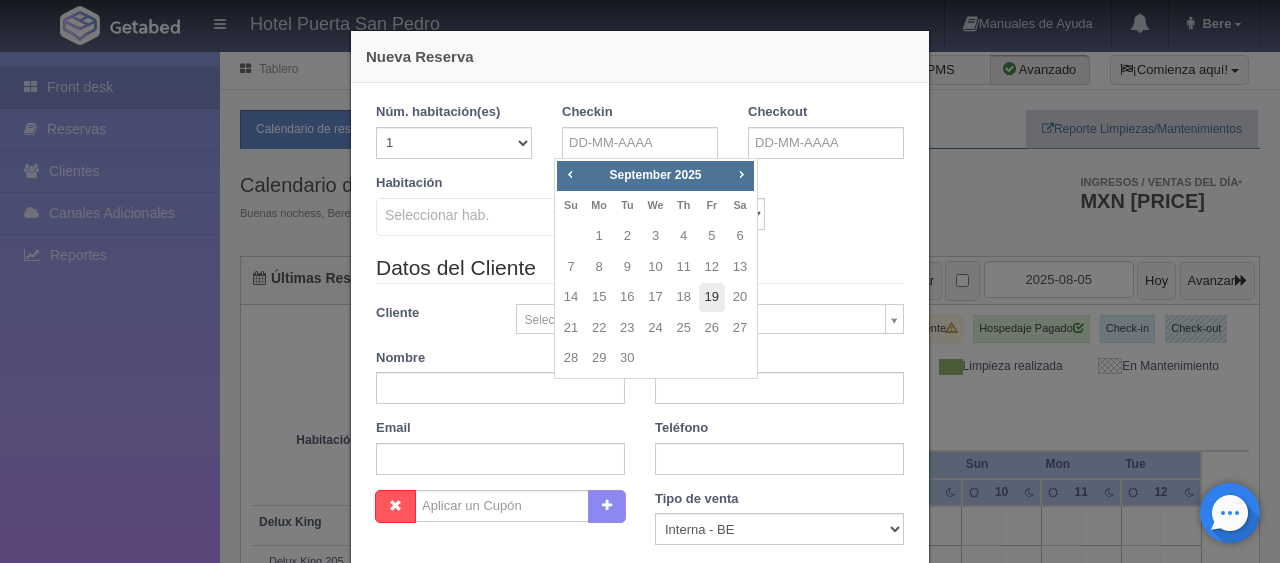 click on "19" at bounding box center (712, 297) 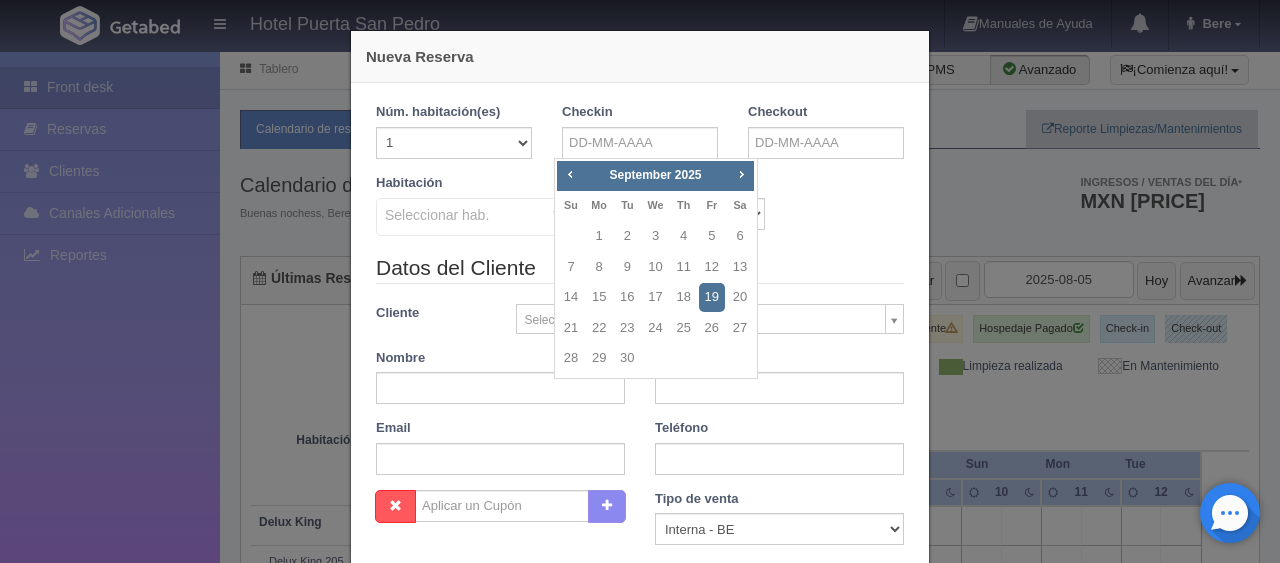 type on "19-09-2025" 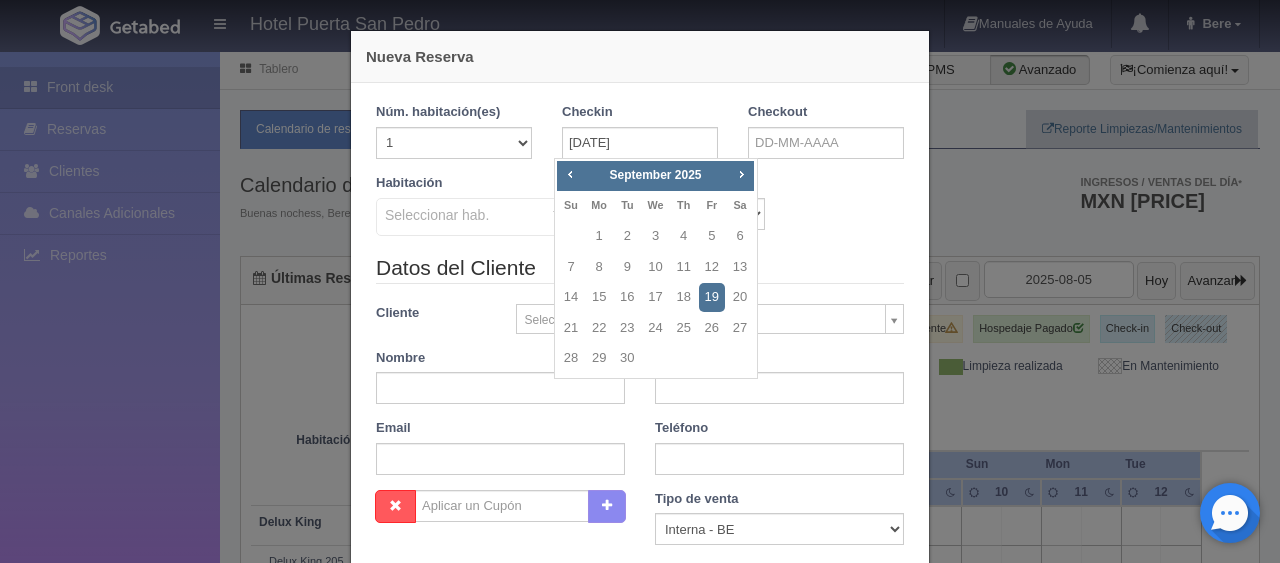 checkbox on "false" 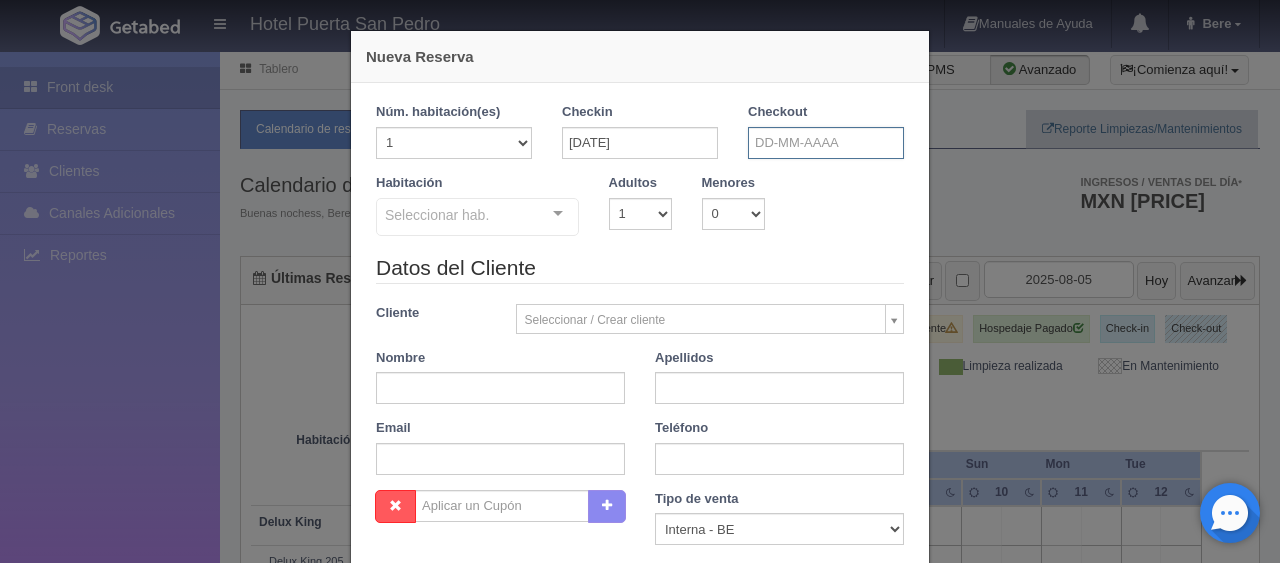 click at bounding box center (826, 143) 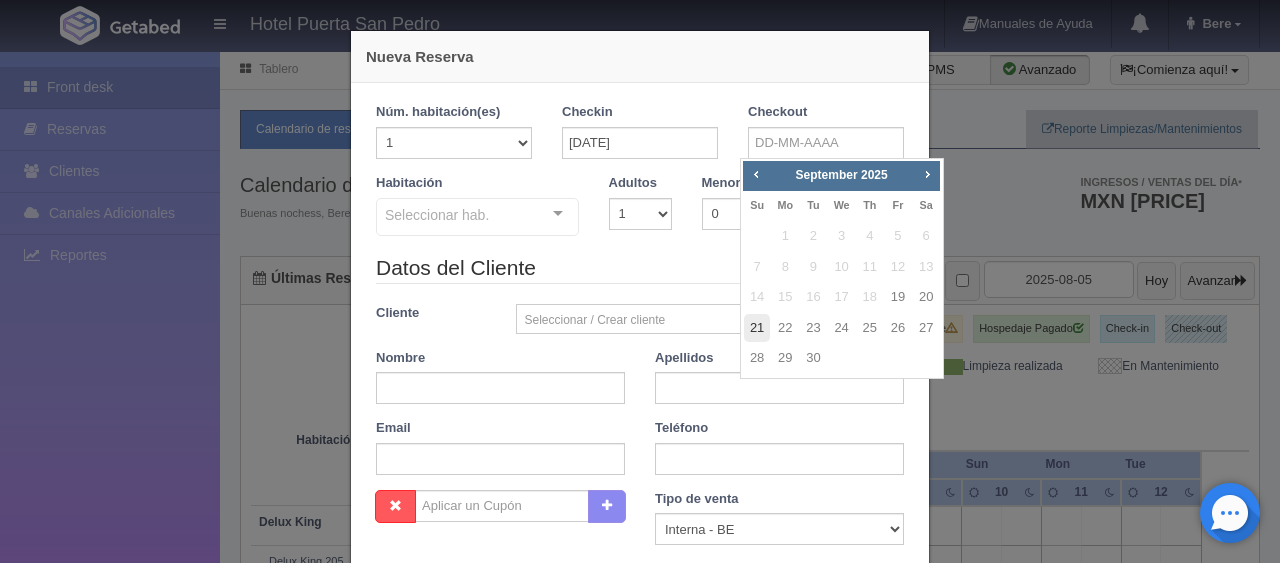 click on "21" at bounding box center (757, 328) 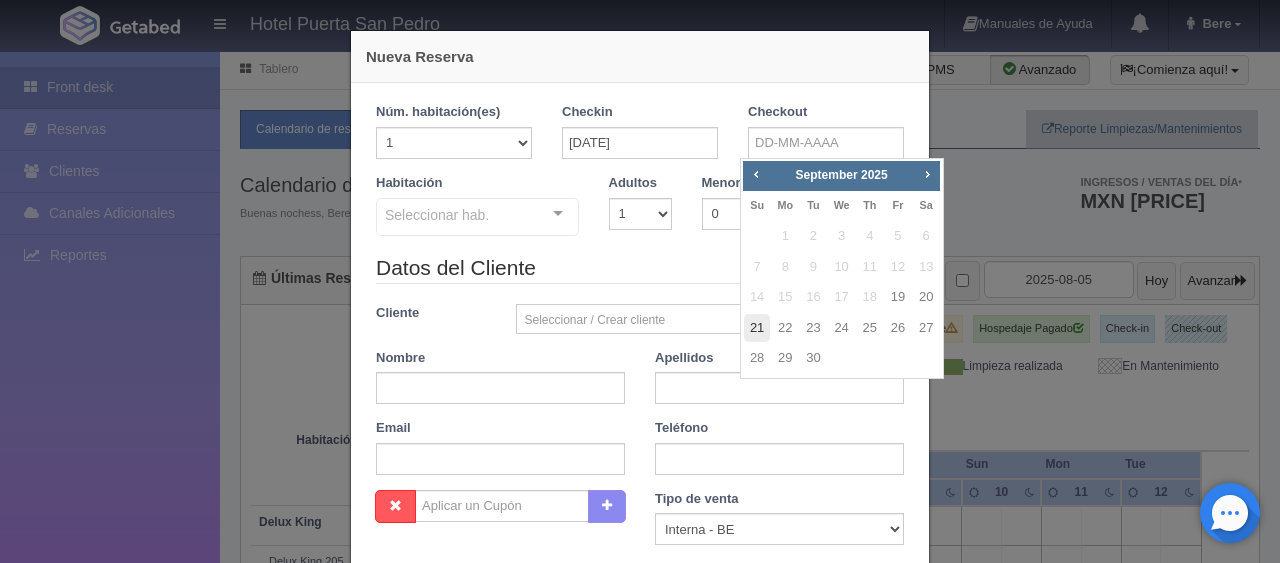 type on "21-09-2025" 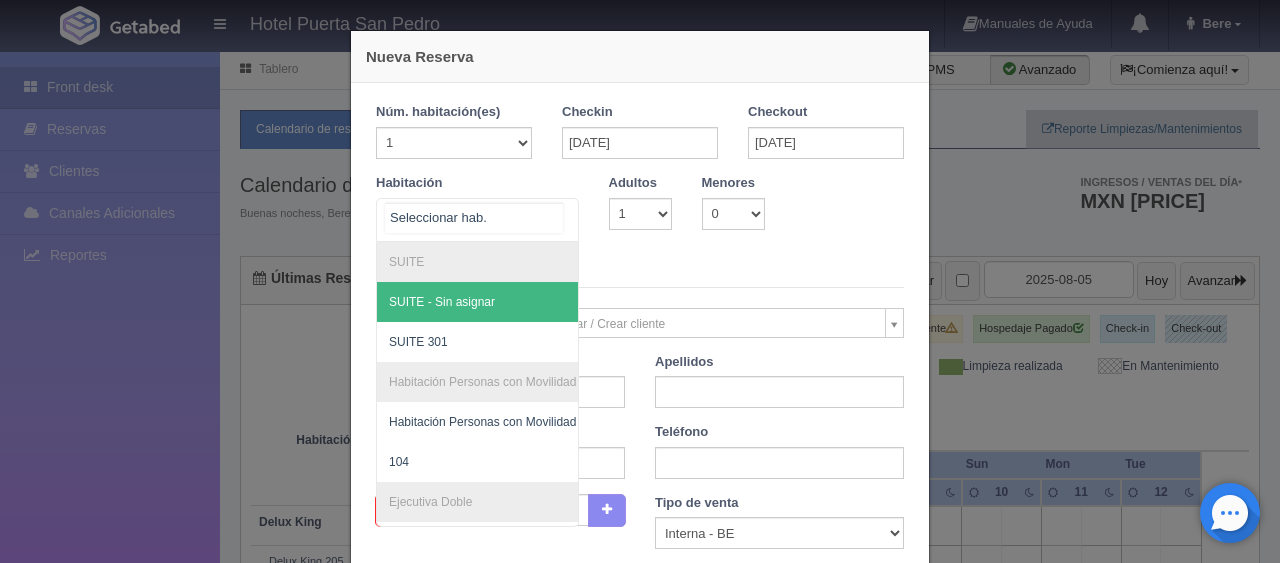 click at bounding box center [477, 220] 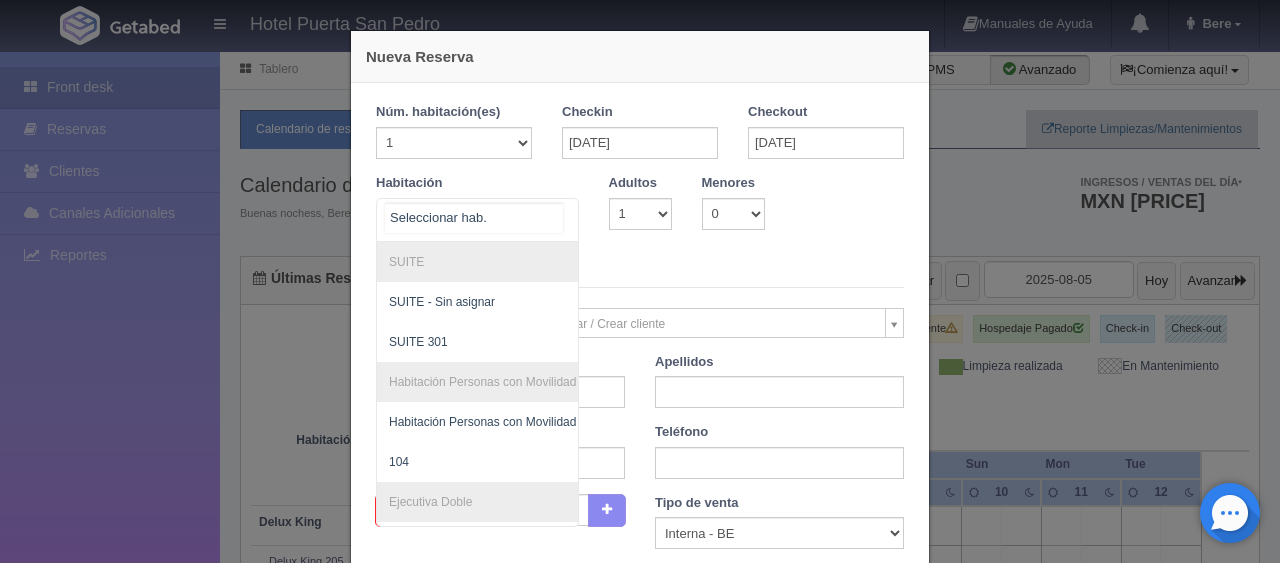 scroll, scrollTop: 400, scrollLeft: 0, axis: vertical 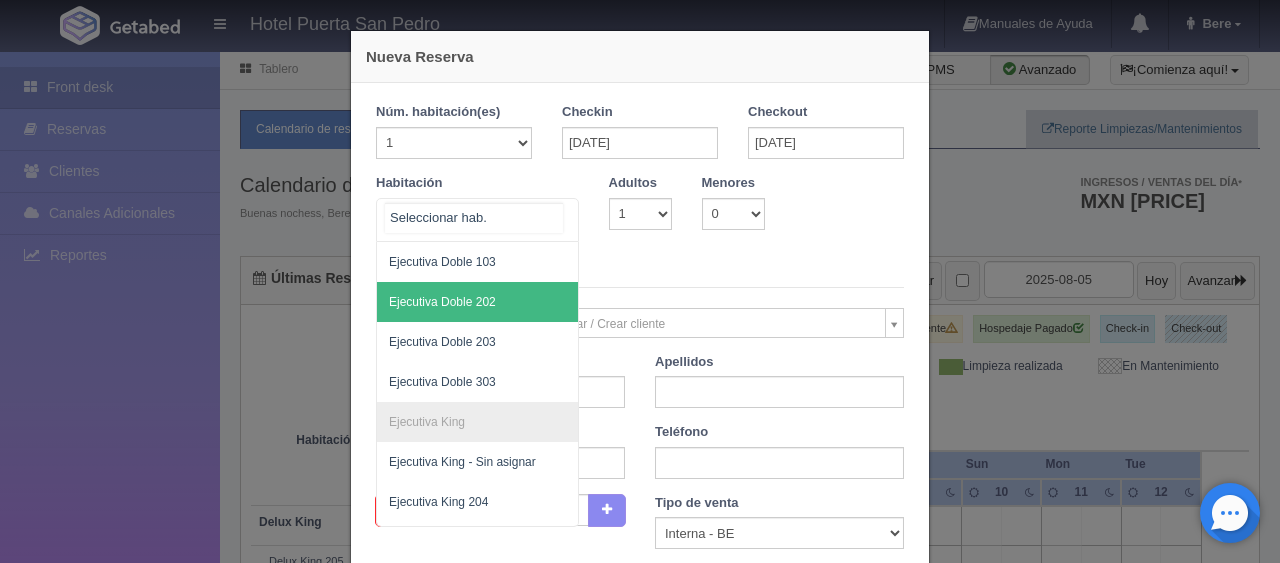 click on "Ejecutiva Doble 202" at bounding box center [442, 302] 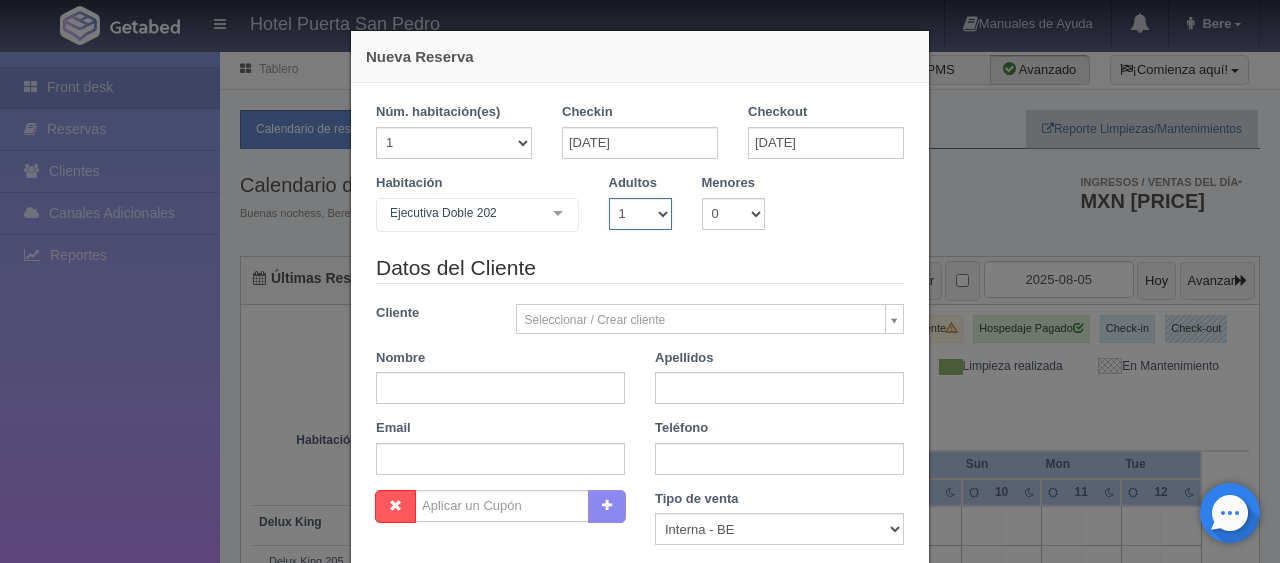 drag, startPoint x: 635, startPoint y: 210, endPoint x: 639, endPoint y: 220, distance: 10.770329 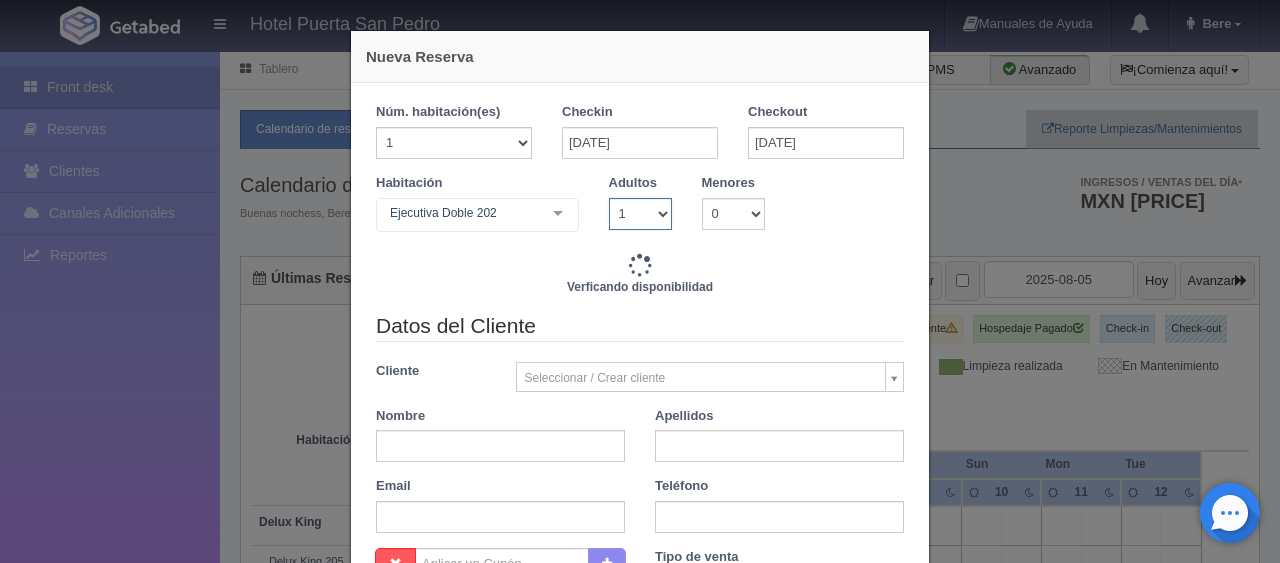 select on "2" 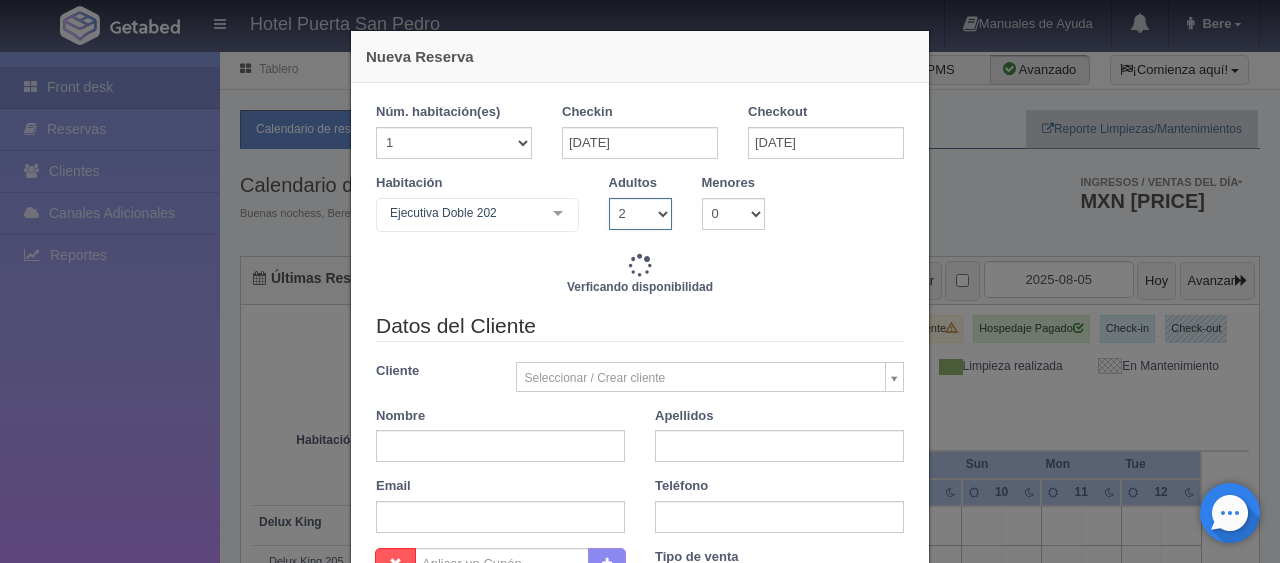 click on "1   2   3   4   5   6   7   8   9   10" at bounding box center [640, 214] 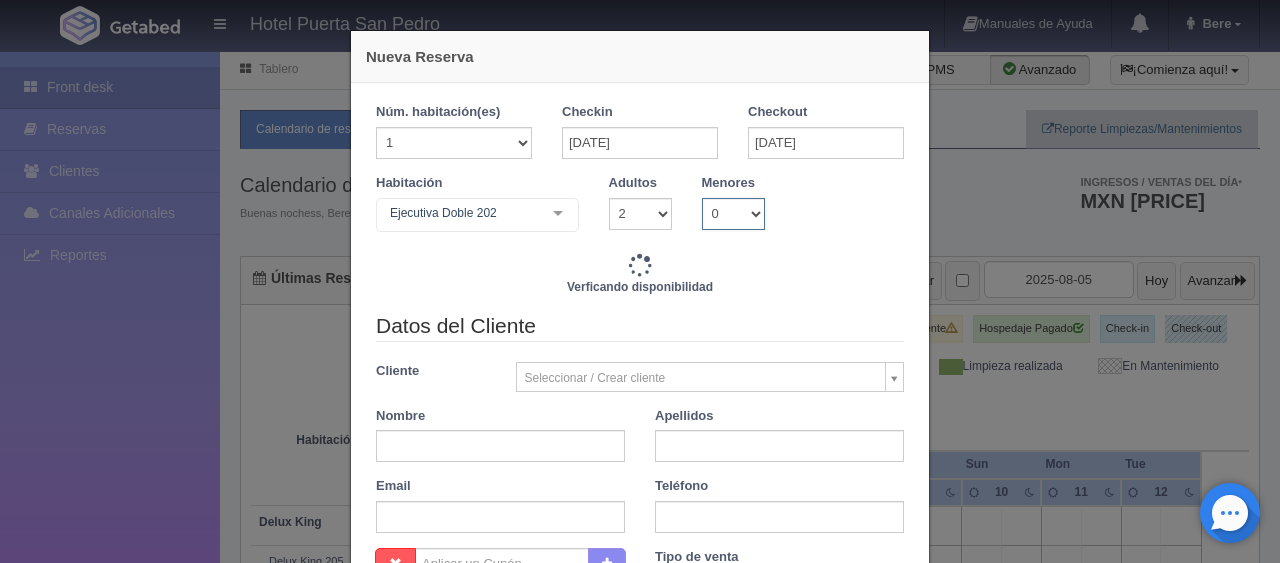 click on "0   1   2   3   4   5   6   7   8   9   10" at bounding box center [733, 214] 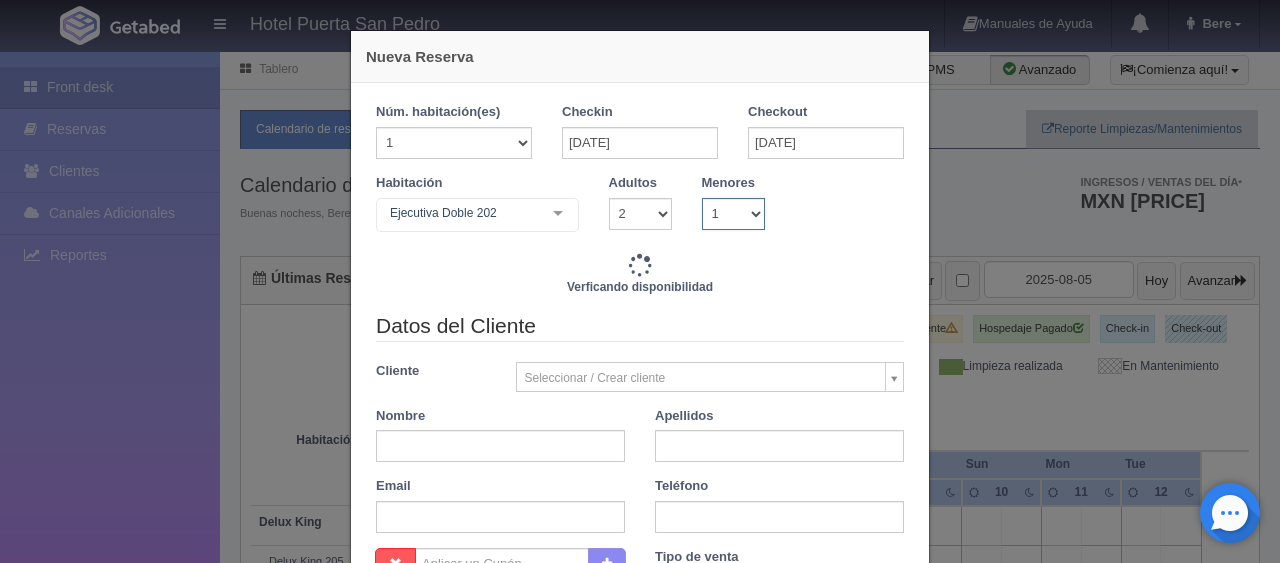click on "0   1   2   3   4   5   6   7   8   9   10" at bounding box center (733, 214) 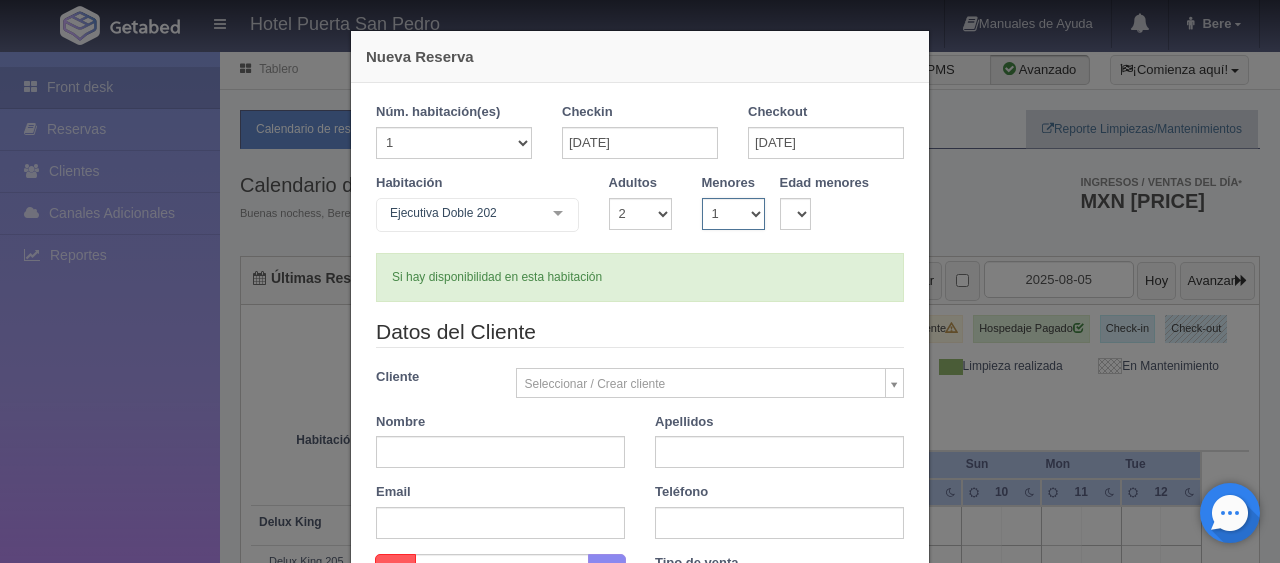type 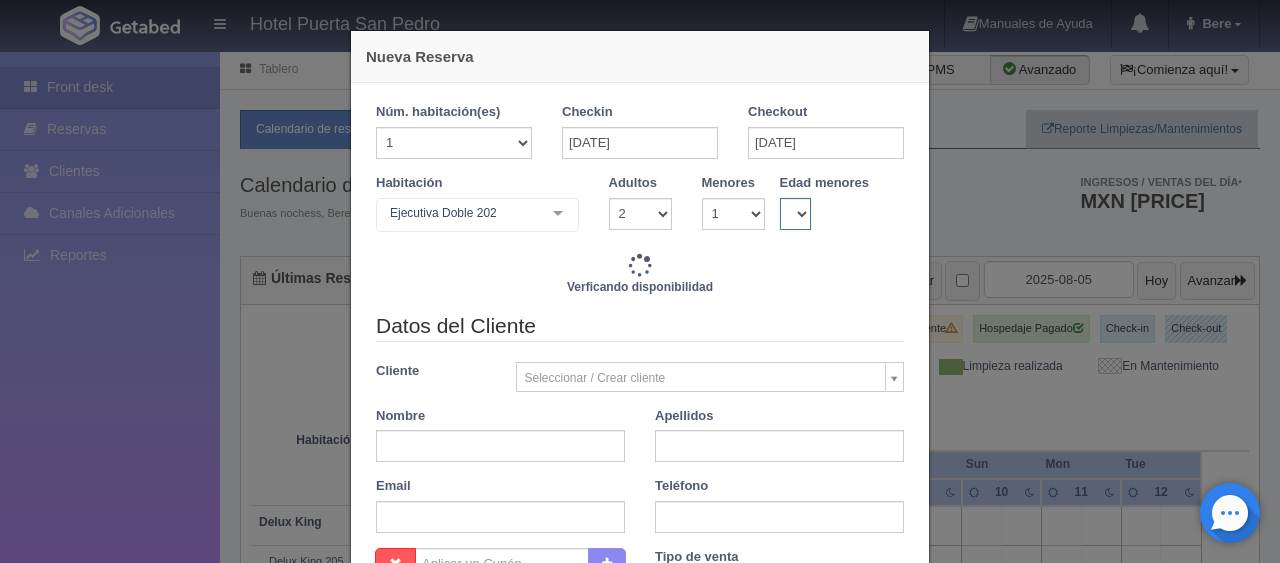 click on "0   1   2   3   4   5   6   7   8   9   10   11   12   13   14   15   16   17   18" at bounding box center [796, 214] 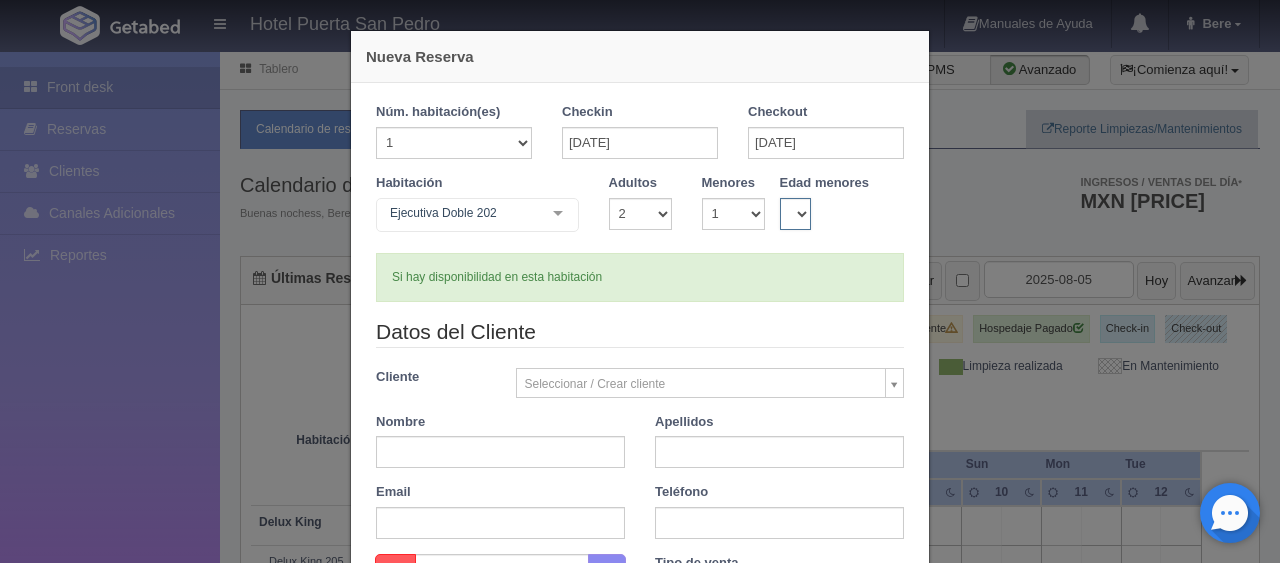 select on "2" 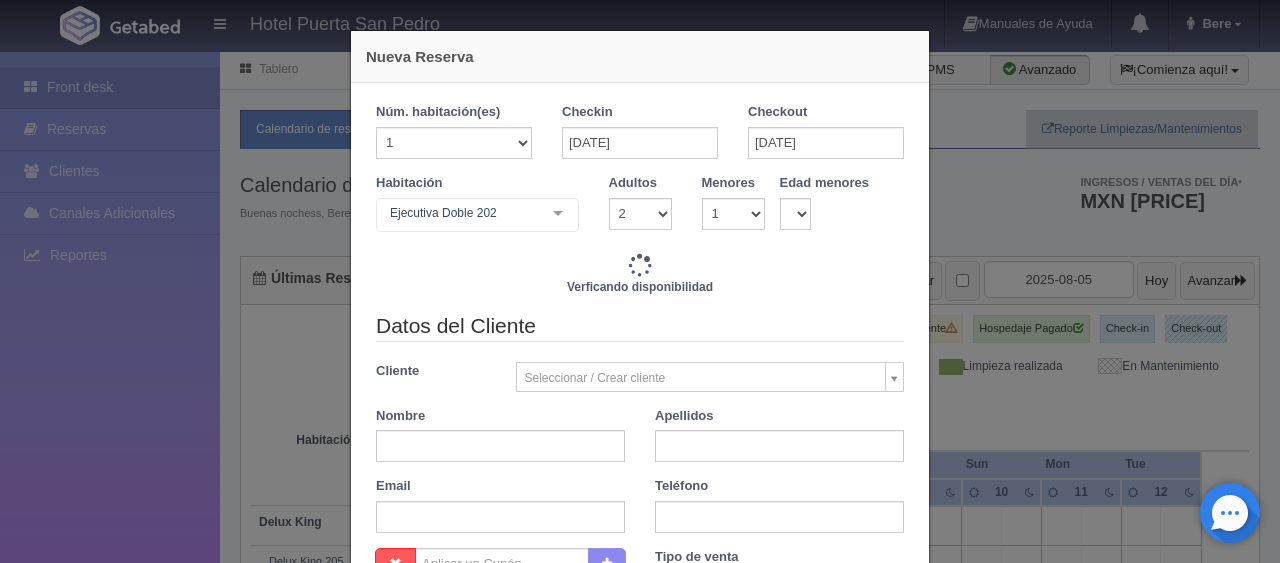 type on "3098.00" 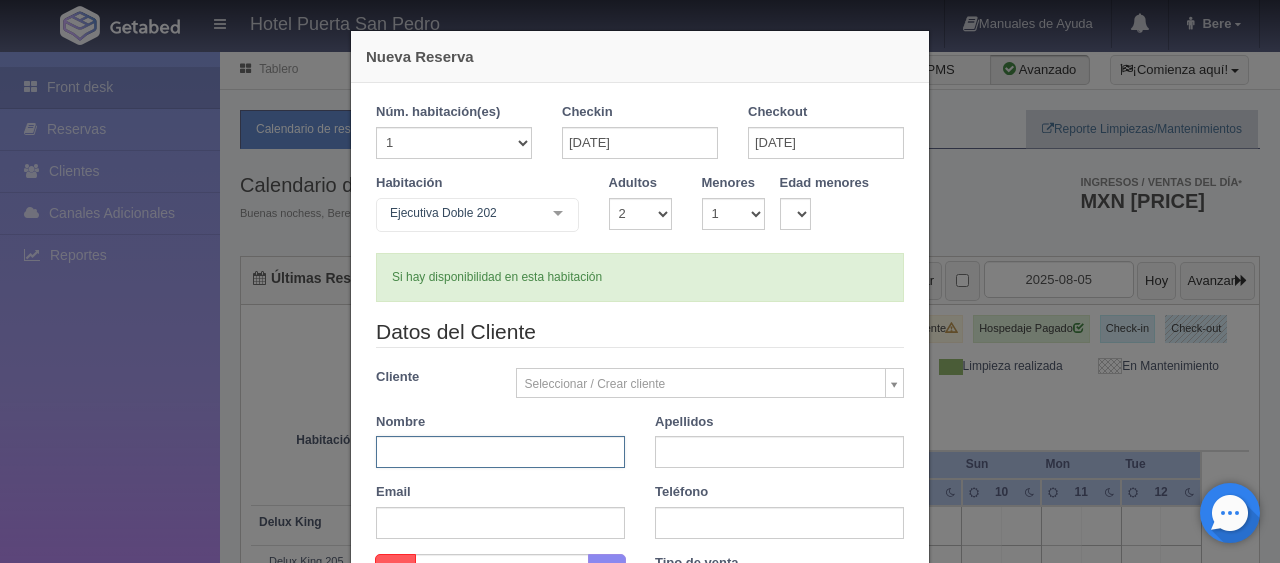 click at bounding box center (500, 452) 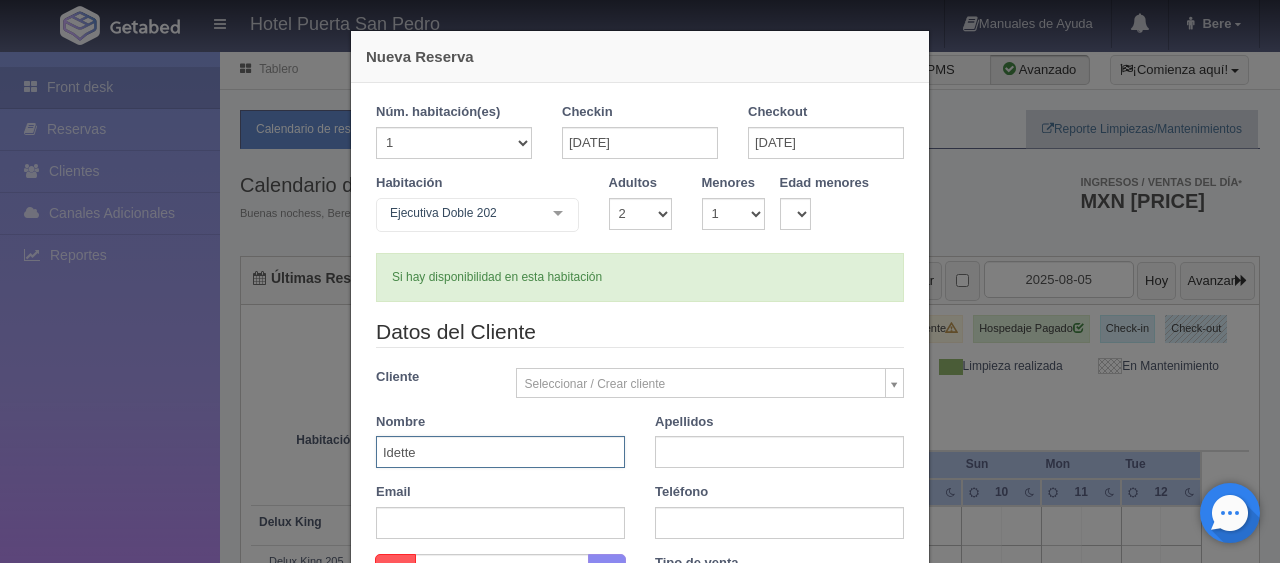 type on "Idette" 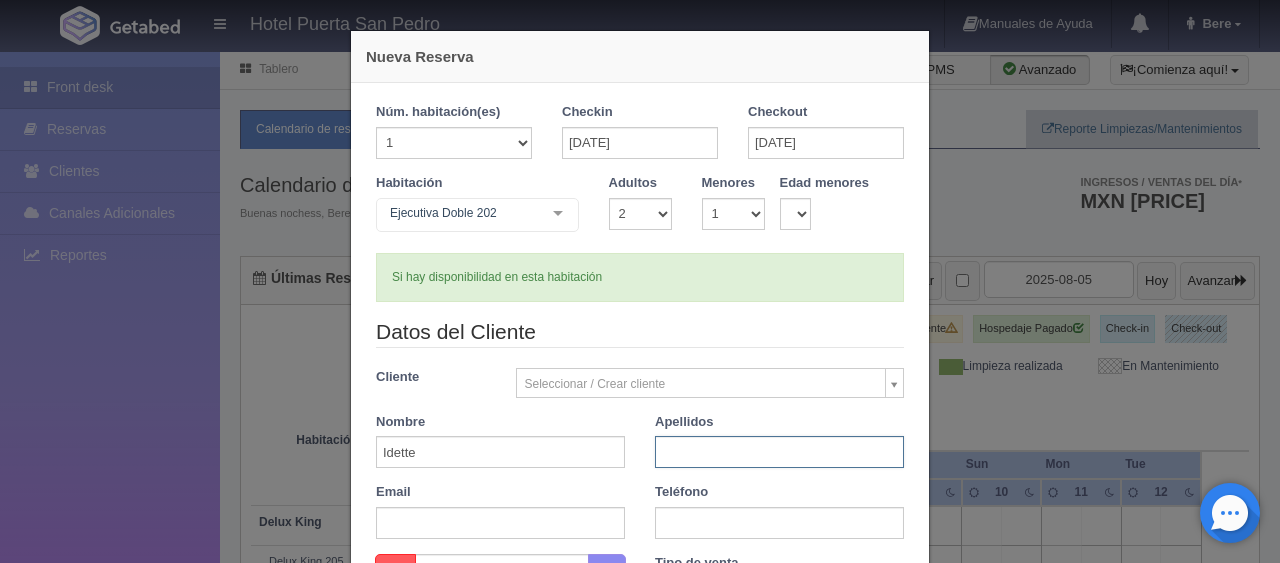 paste on "Avalos" 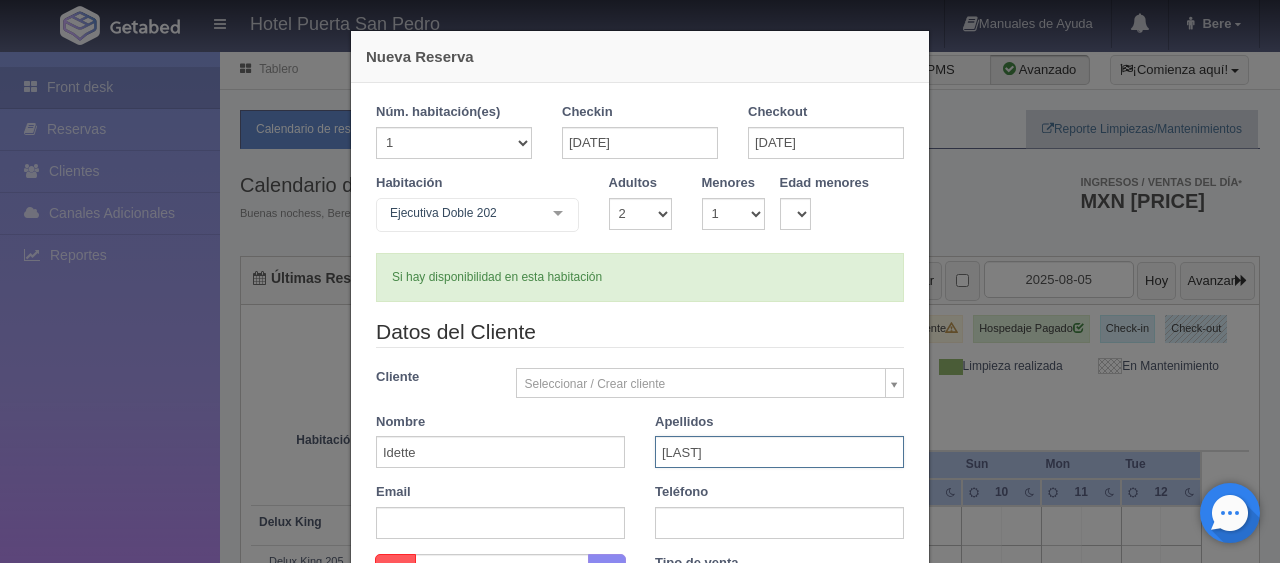 type on "Avalos" 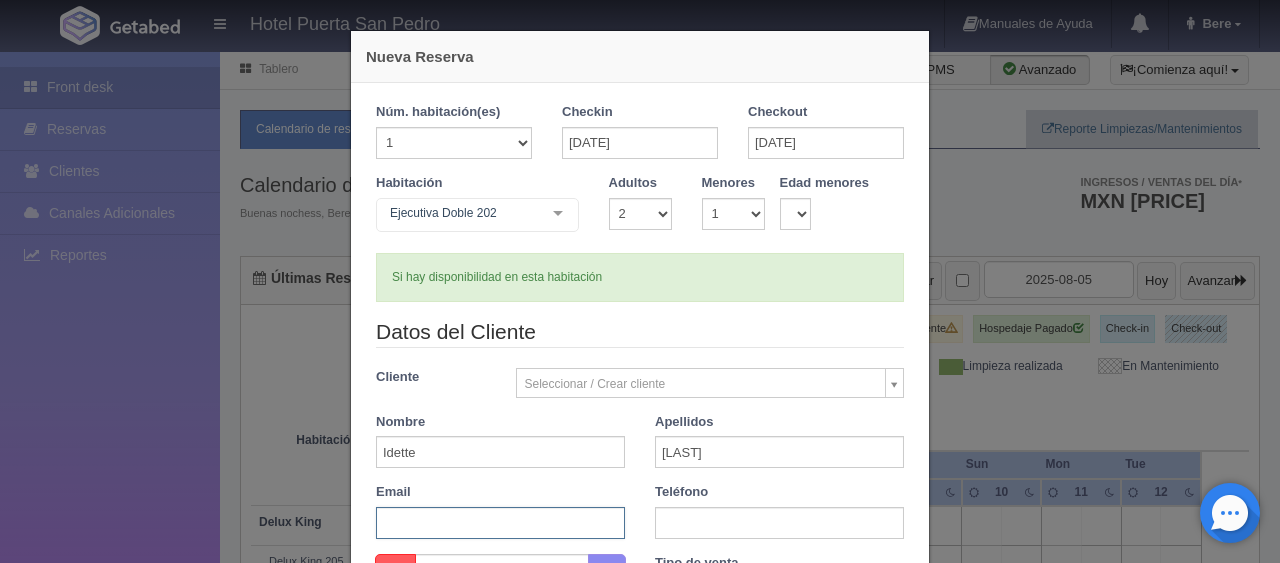 click at bounding box center (500, 523) 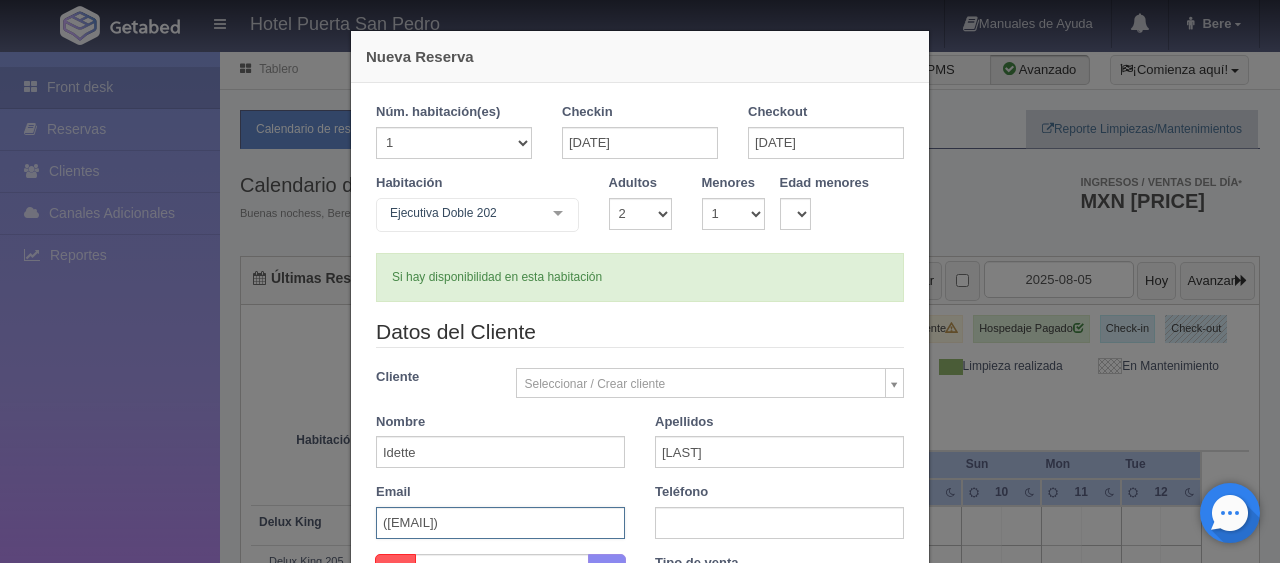 scroll, scrollTop: 0, scrollLeft: 25, axis: horizontal 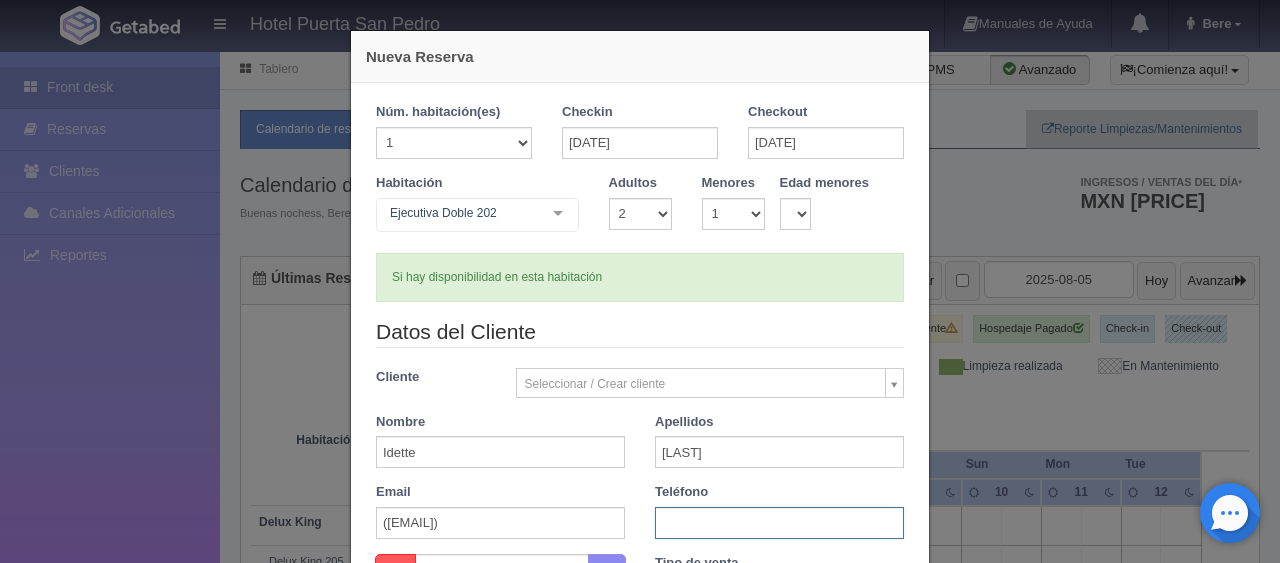 drag, startPoint x: 705, startPoint y: 522, endPoint x: 652, endPoint y: 459, distance: 82.32861 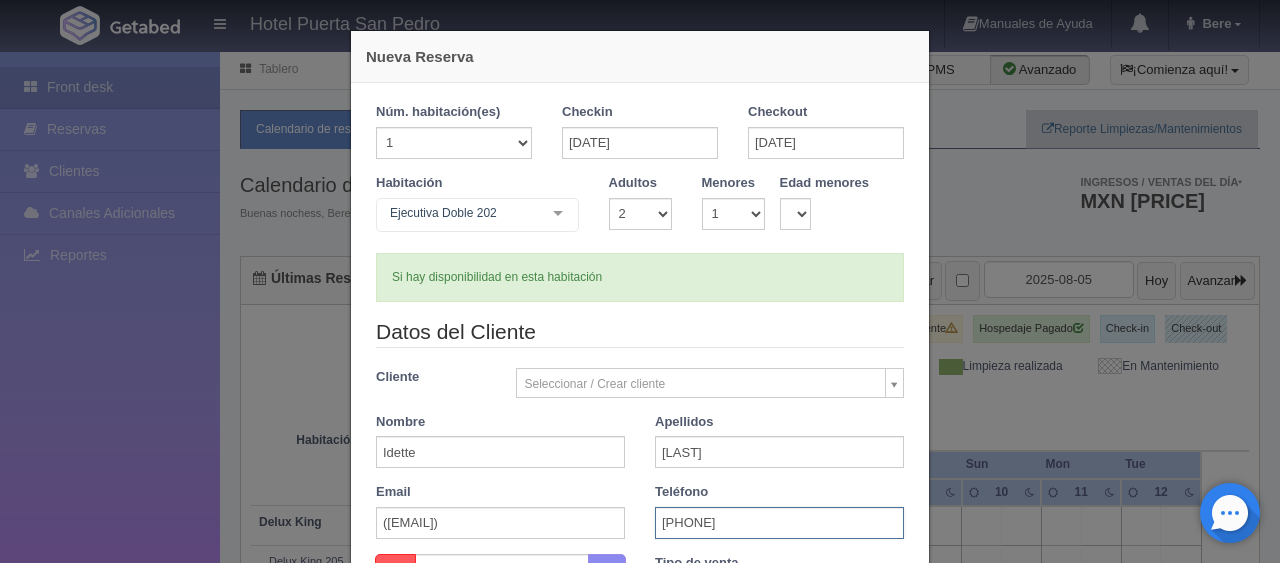 scroll, scrollTop: 416, scrollLeft: 0, axis: vertical 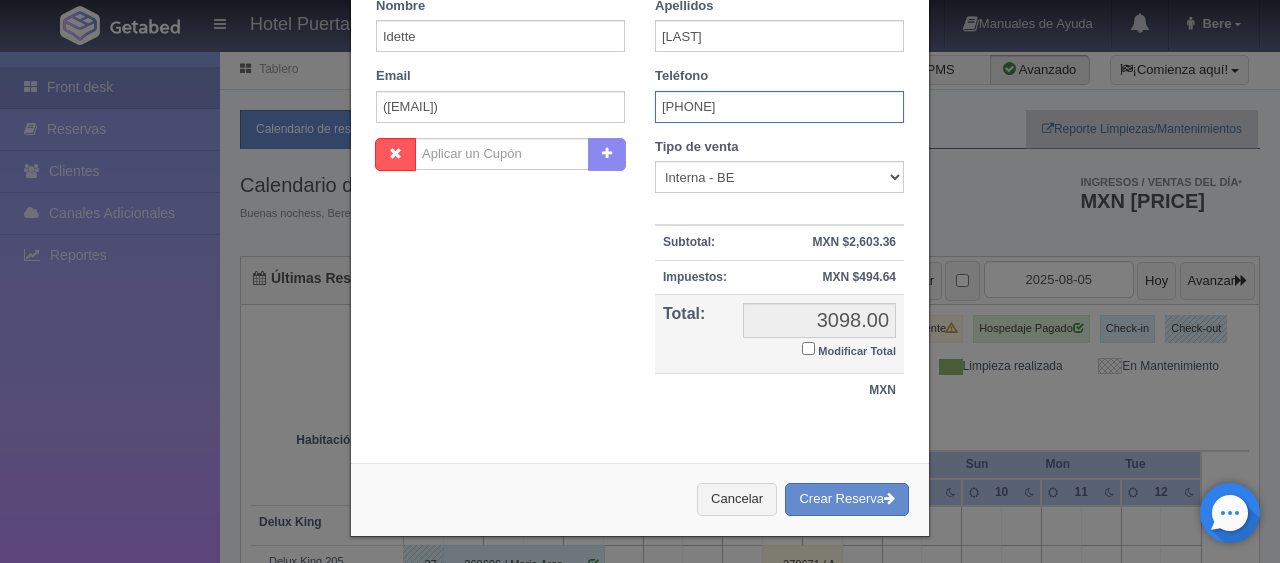 type on "1 (562) 2123600" 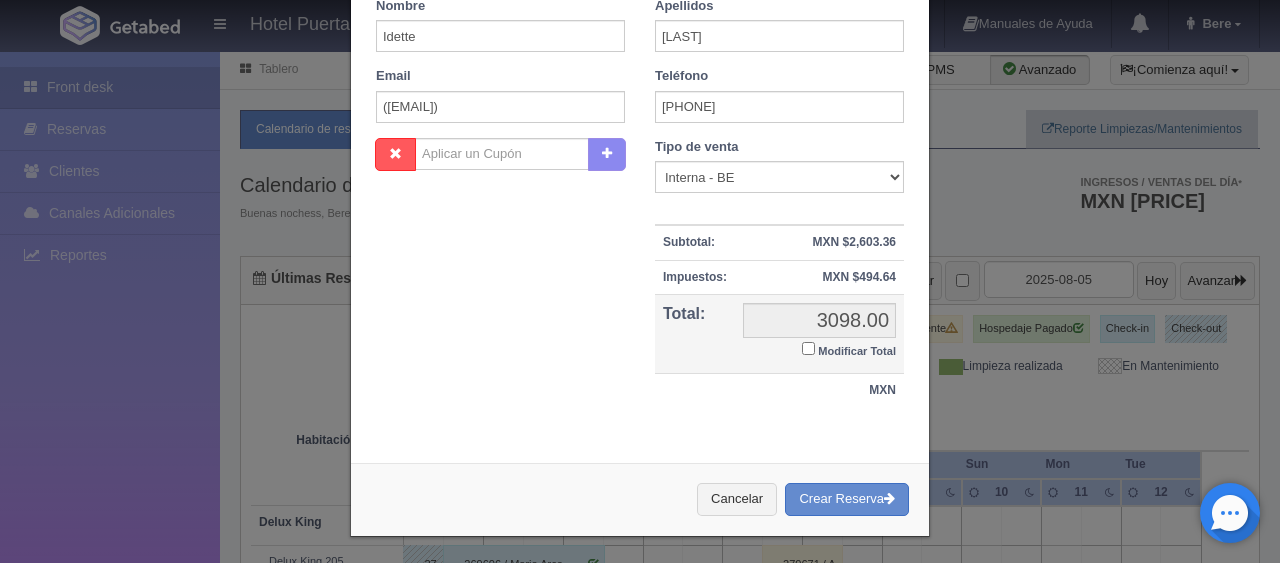 click on "Modificar Total" at bounding box center (857, 351) 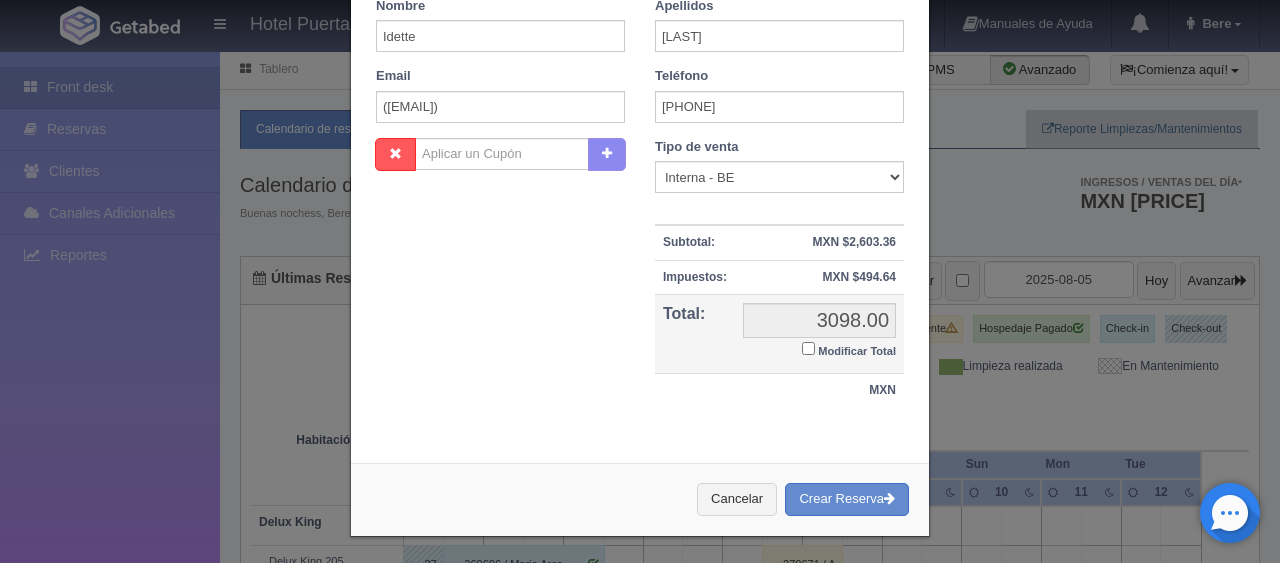 click on "Modificar Total" at bounding box center [808, 348] 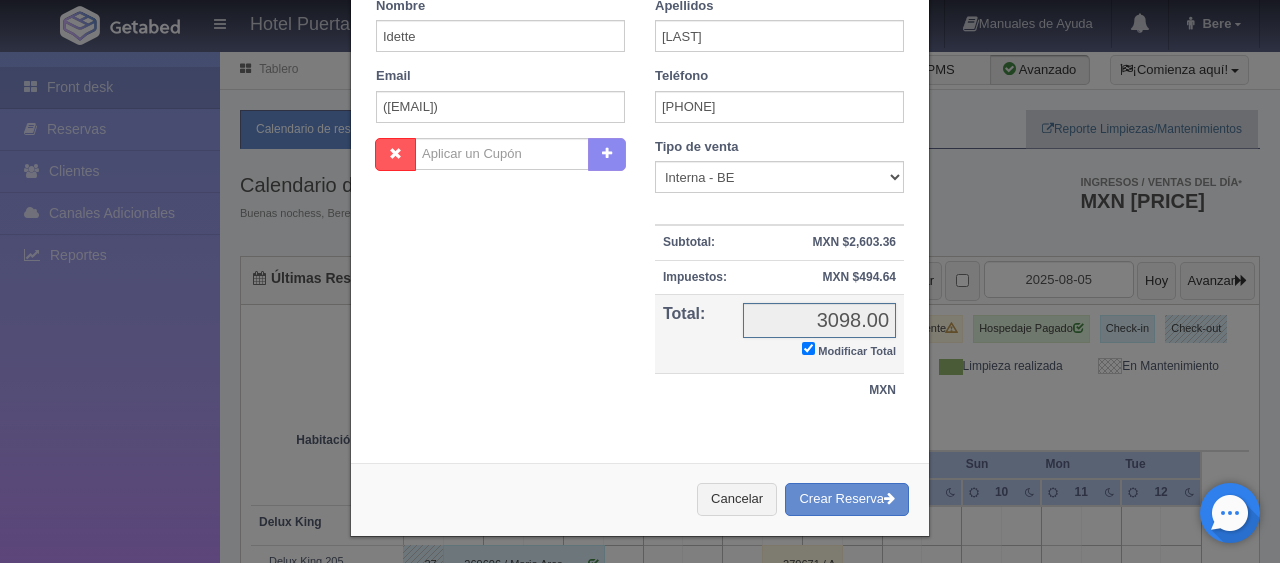 type 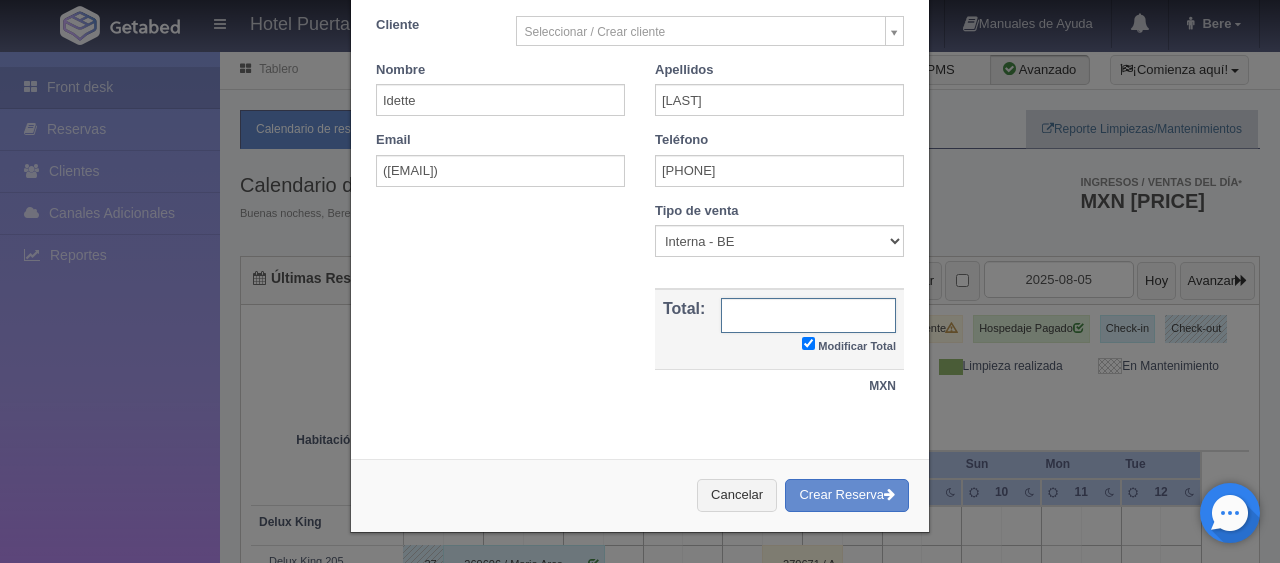 scroll, scrollTop: 348, scrollLeft: 0, axis: vertical 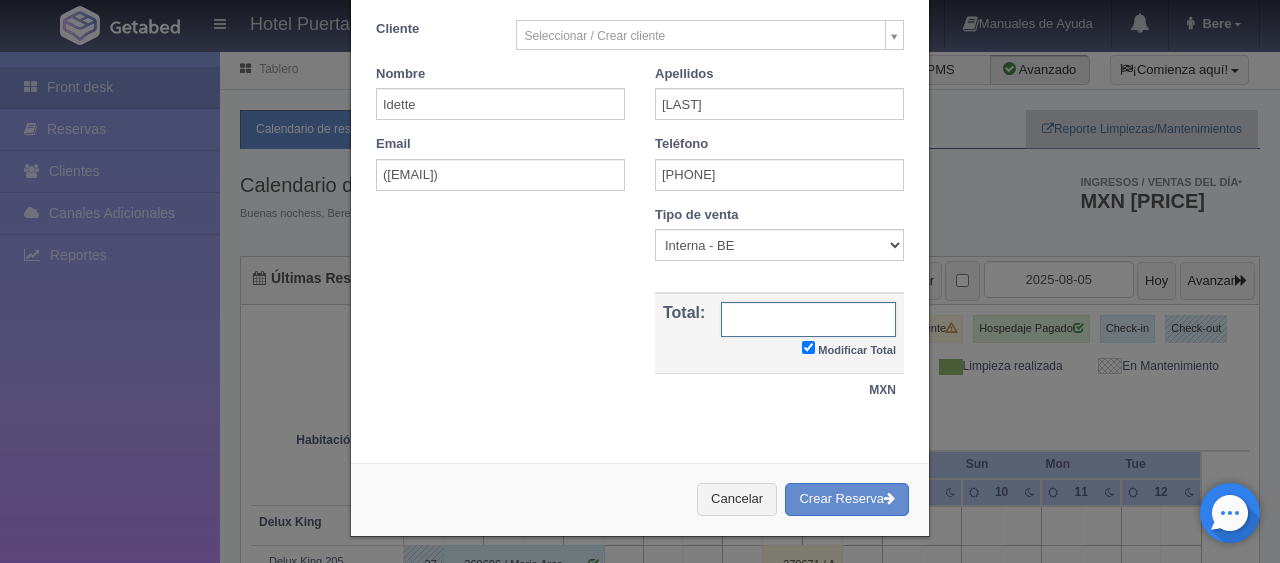 type 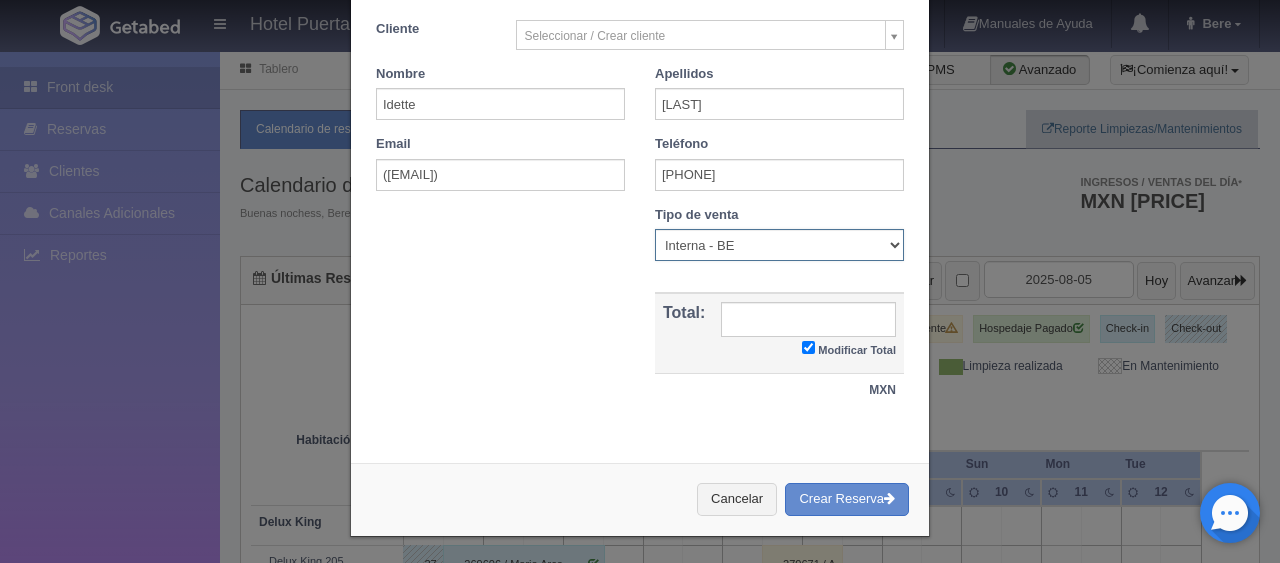 click on "Correo Electronico   Interna - BE   Llamada   OTA Externa   Otro   WALK IN" at bounding box center [779, 245] 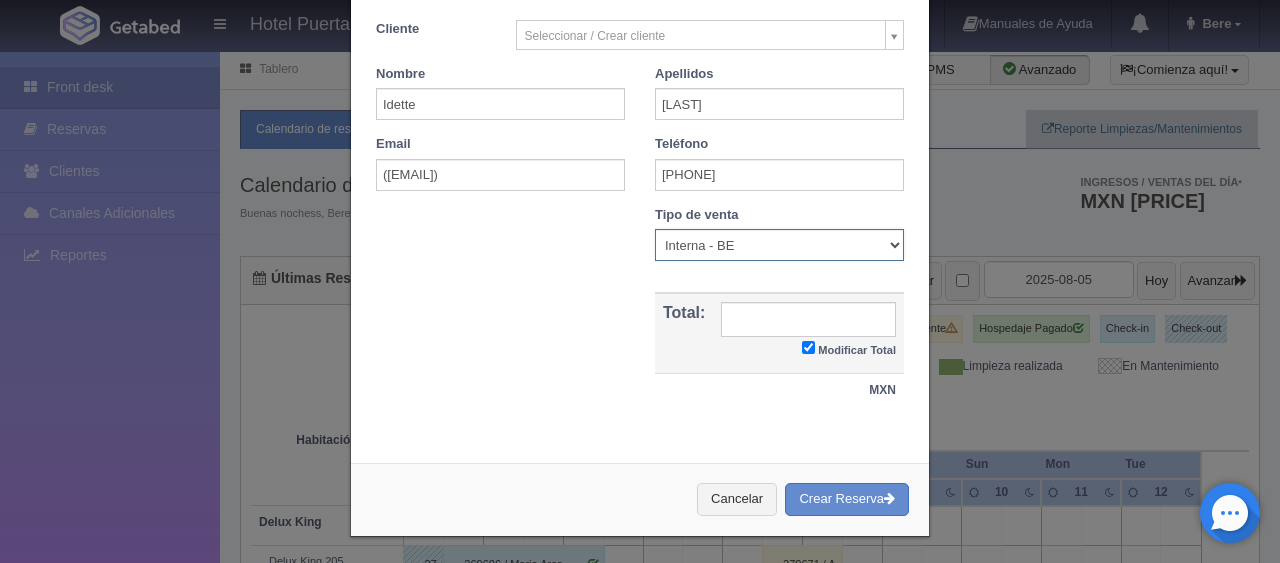 select on "extota" 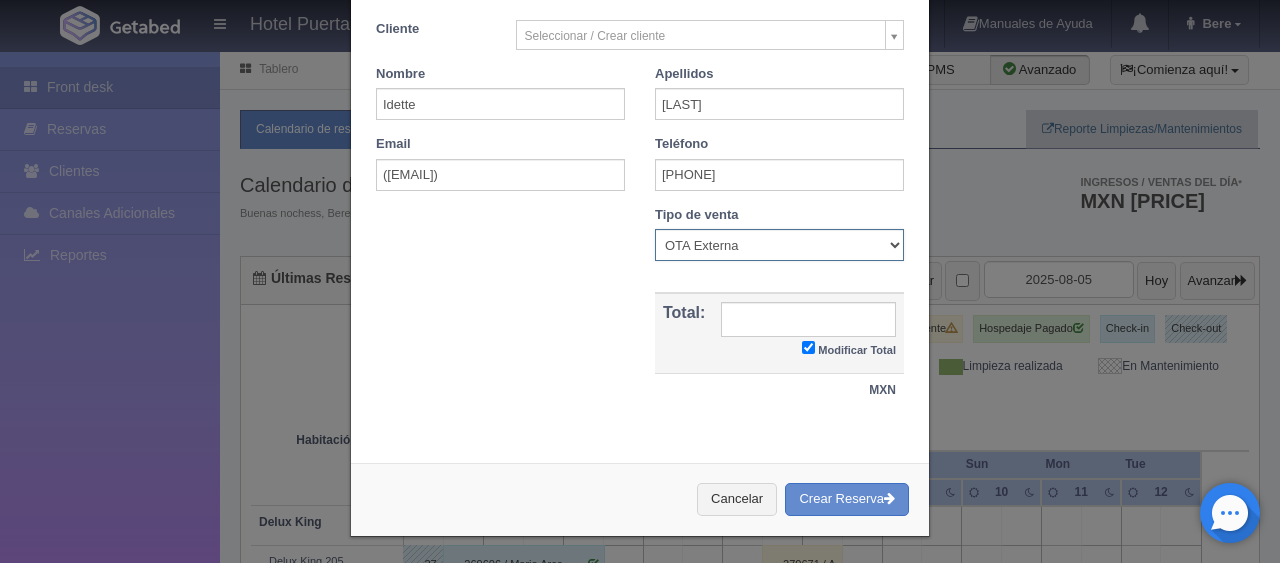 click on "Correo Electronico   Interna - BE   Llamada   OTA Externa   Otro   WALK IN" at bounding box center (779, 245) 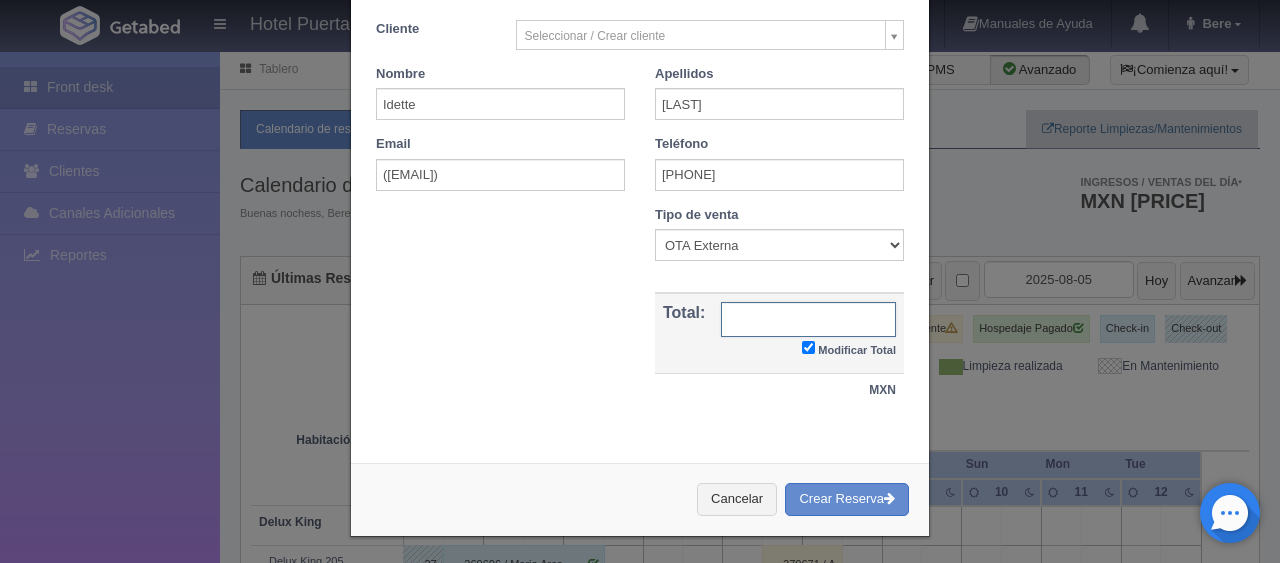 click at bounding box center (808, 319) 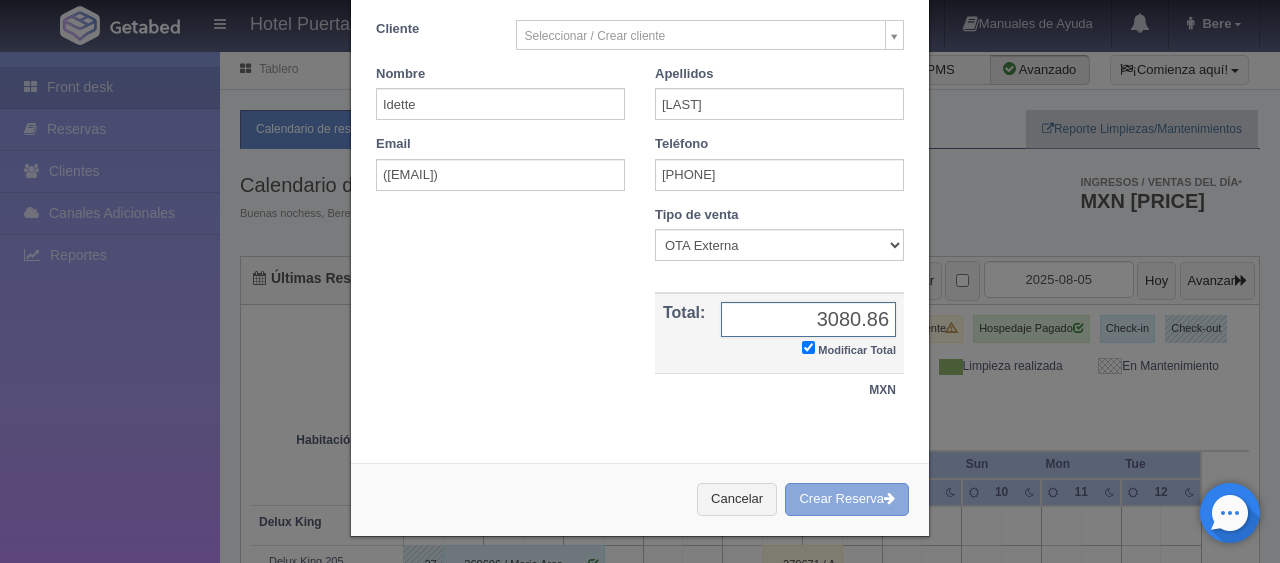 type on "3080.86" 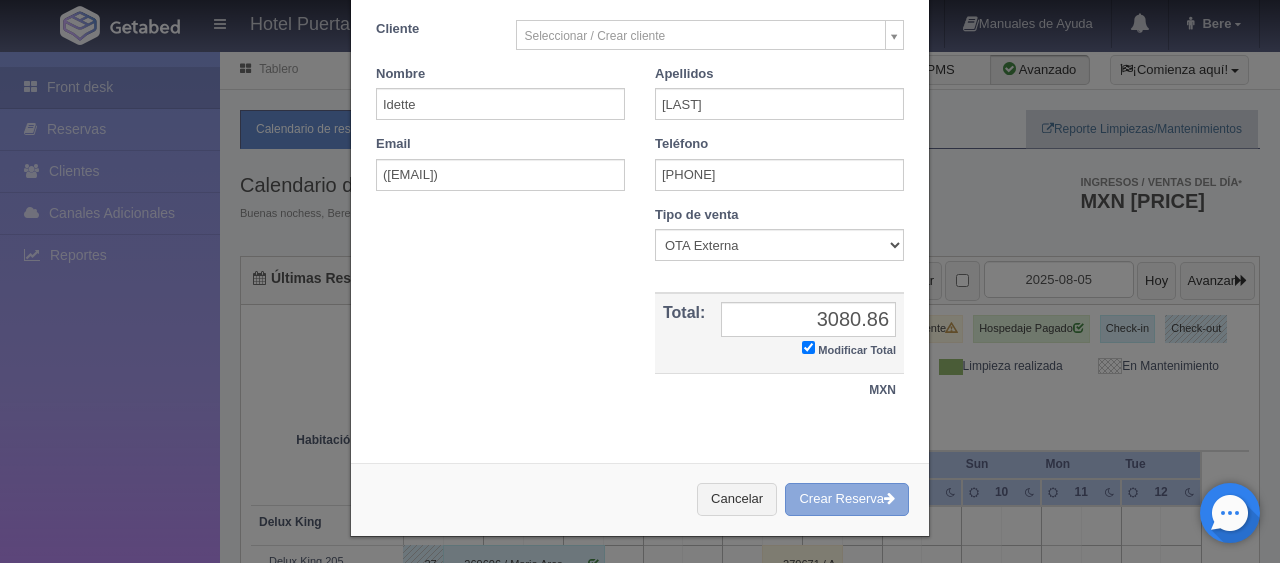 click on "Crear Reserva" at bounding box center [847, 499] 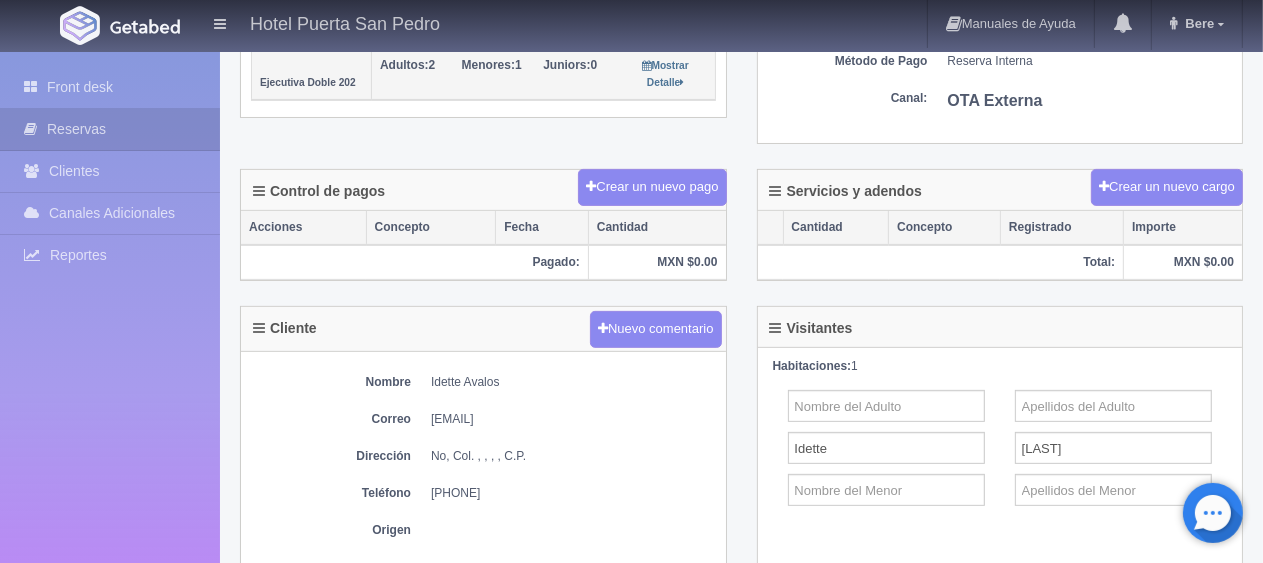 scroll, scrollTop: 0, scrollLeft: 0, axis: both 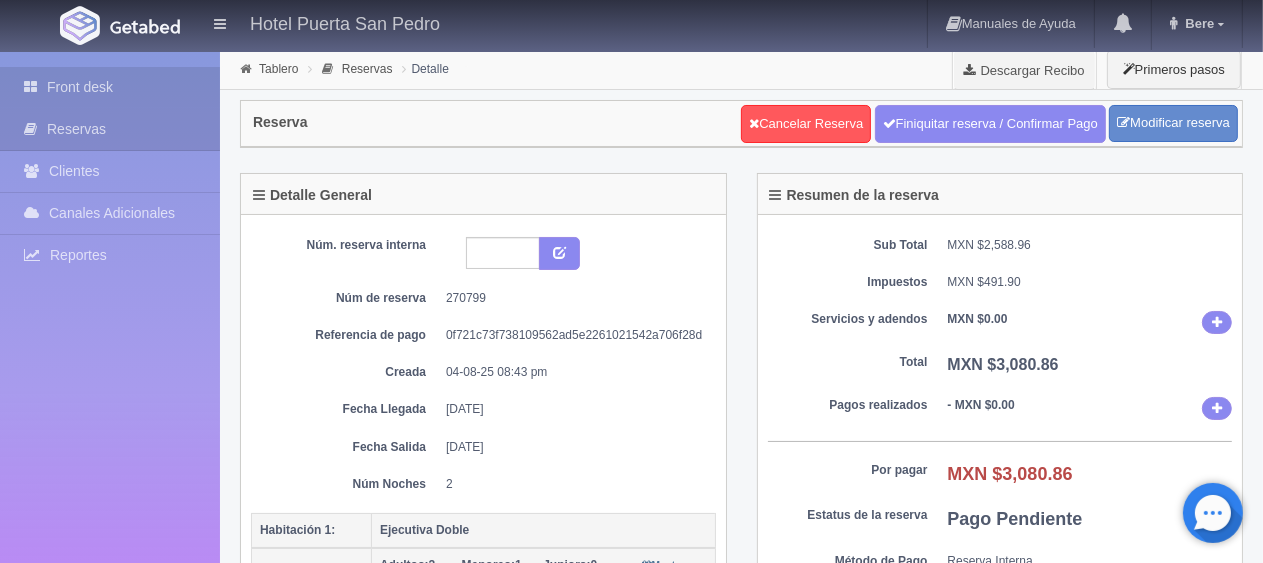 click on "Front desk" at bounding box center (110, 87) 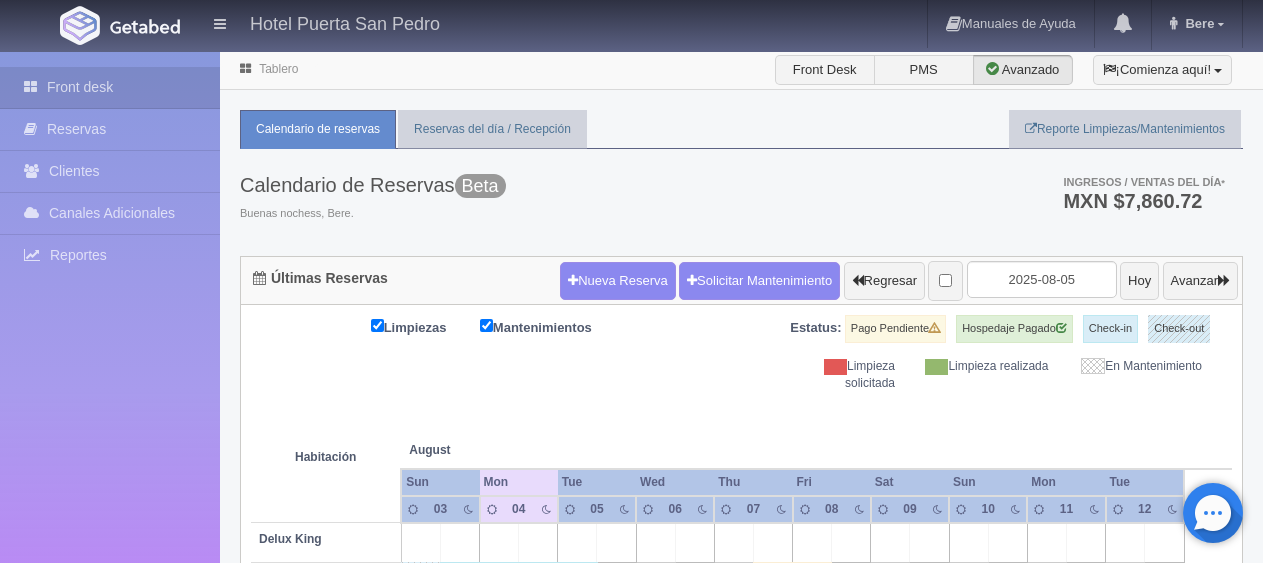 scroll, scrollTop: 0, scrollLeft: 0, axis: both 